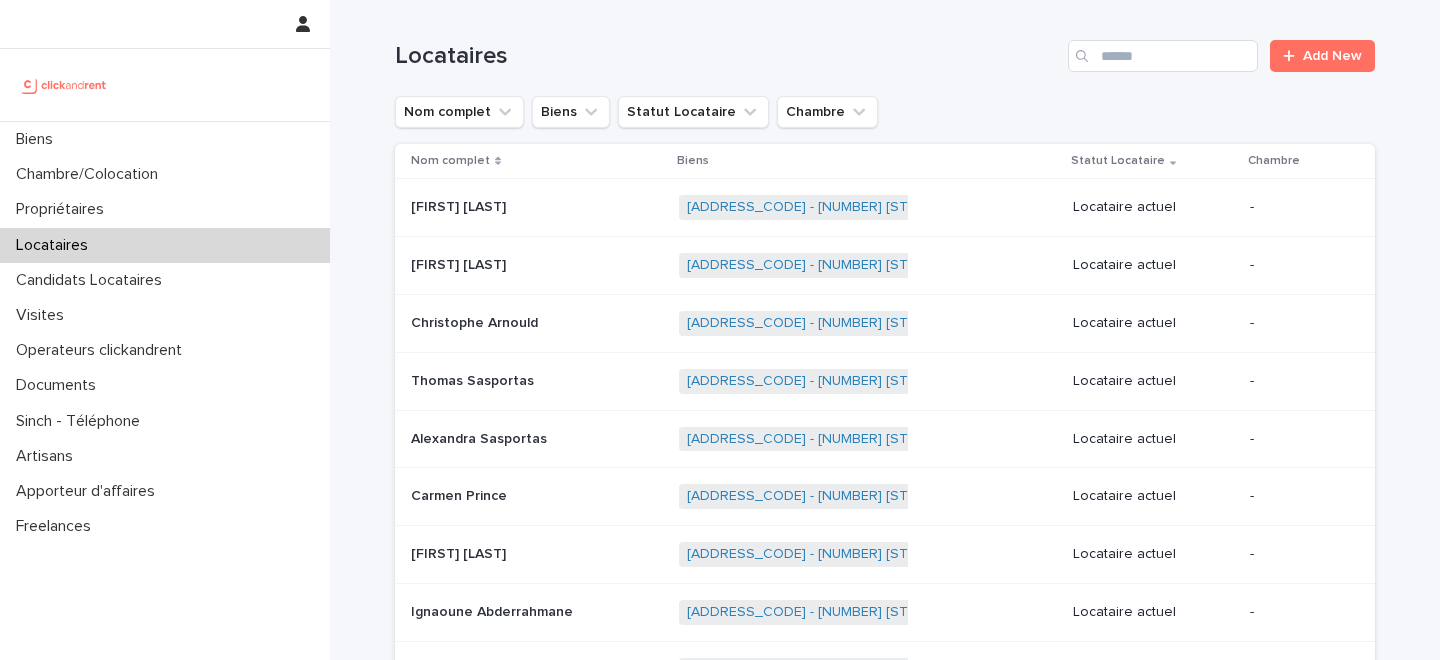 scroll, scrollTop: 0, scrollLeft: 0, axis: both 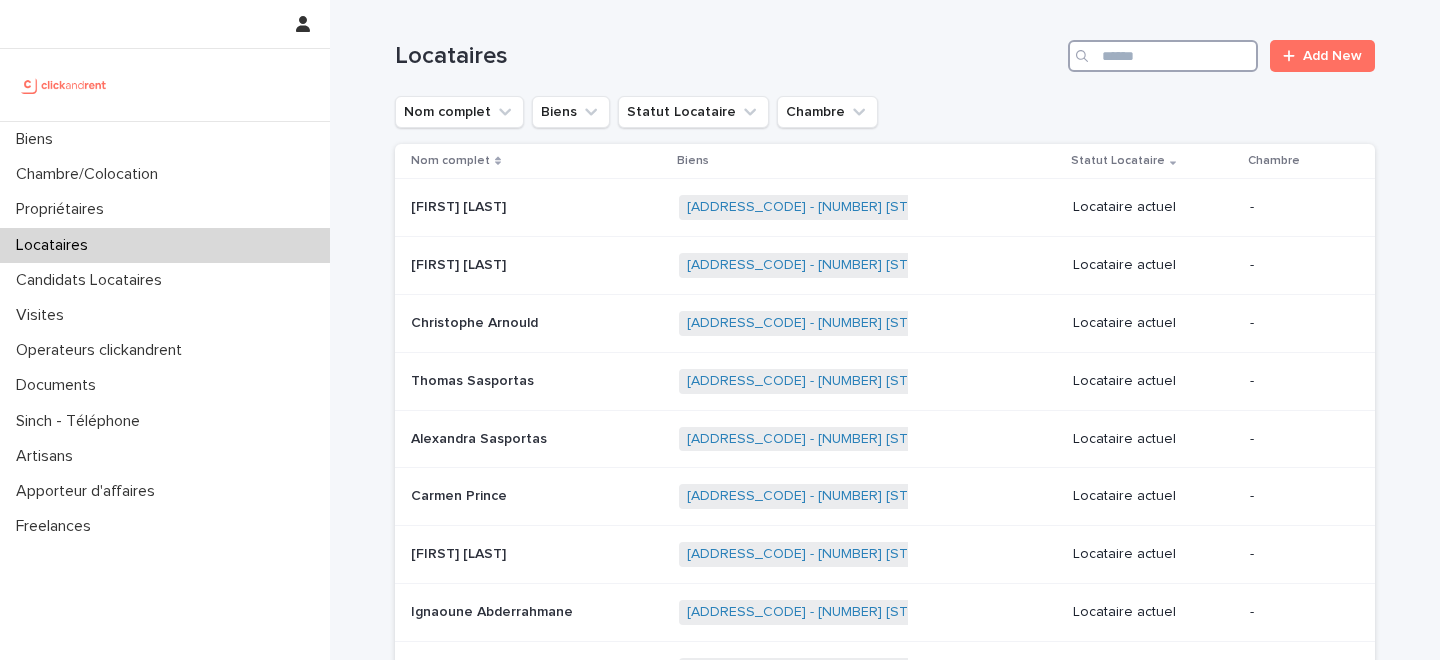 click at bounding box center [1163, 56] 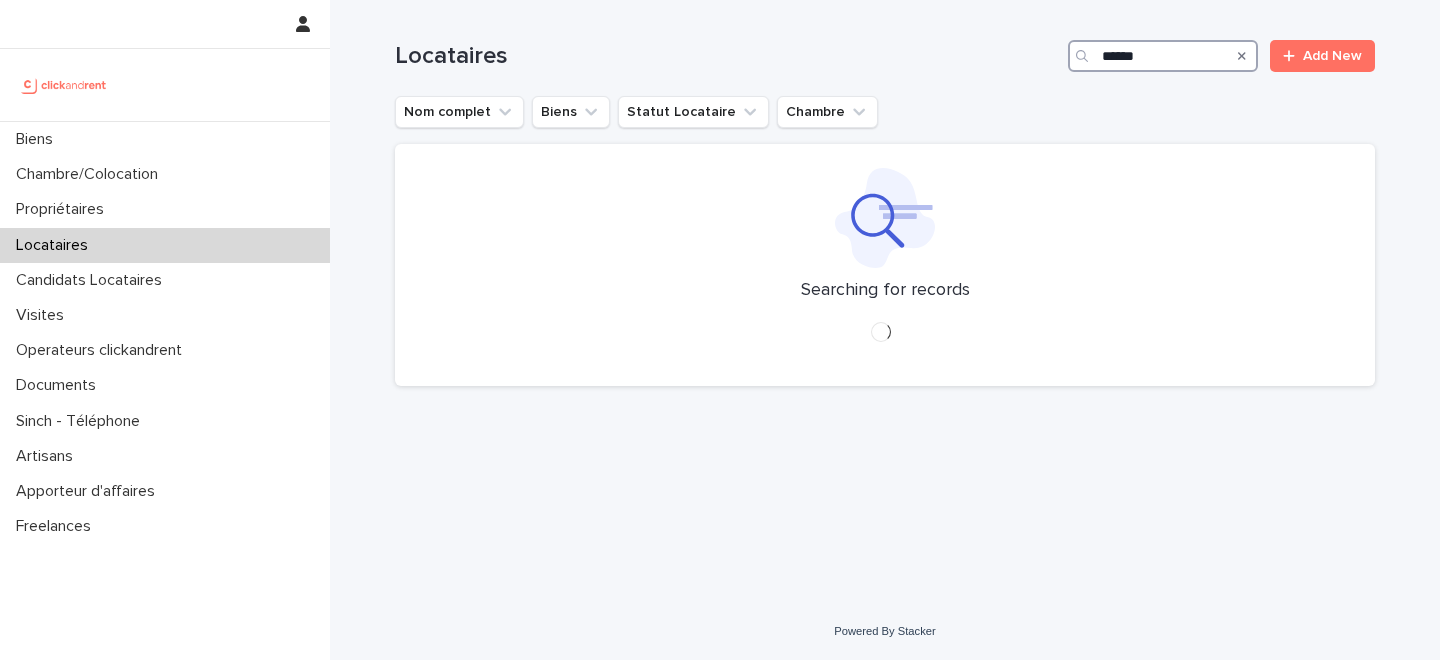 type on "*******" 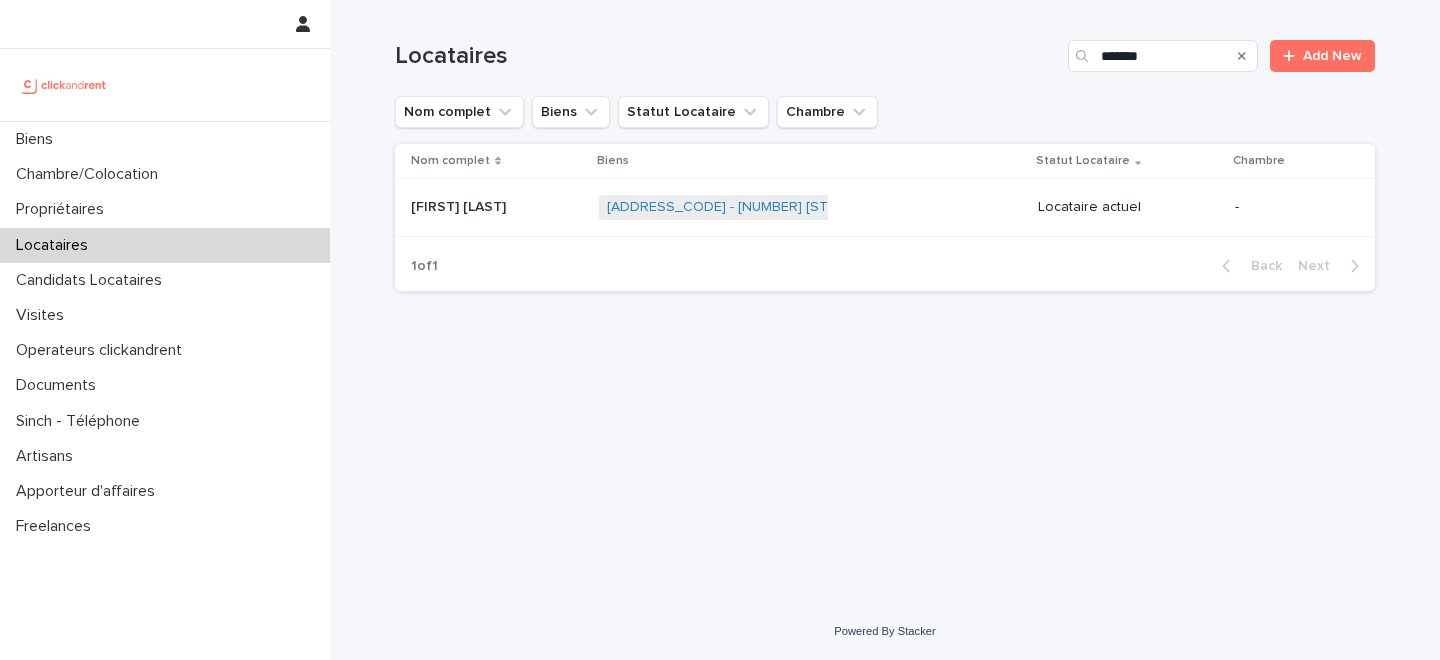 click at bounding box center [497, 207] 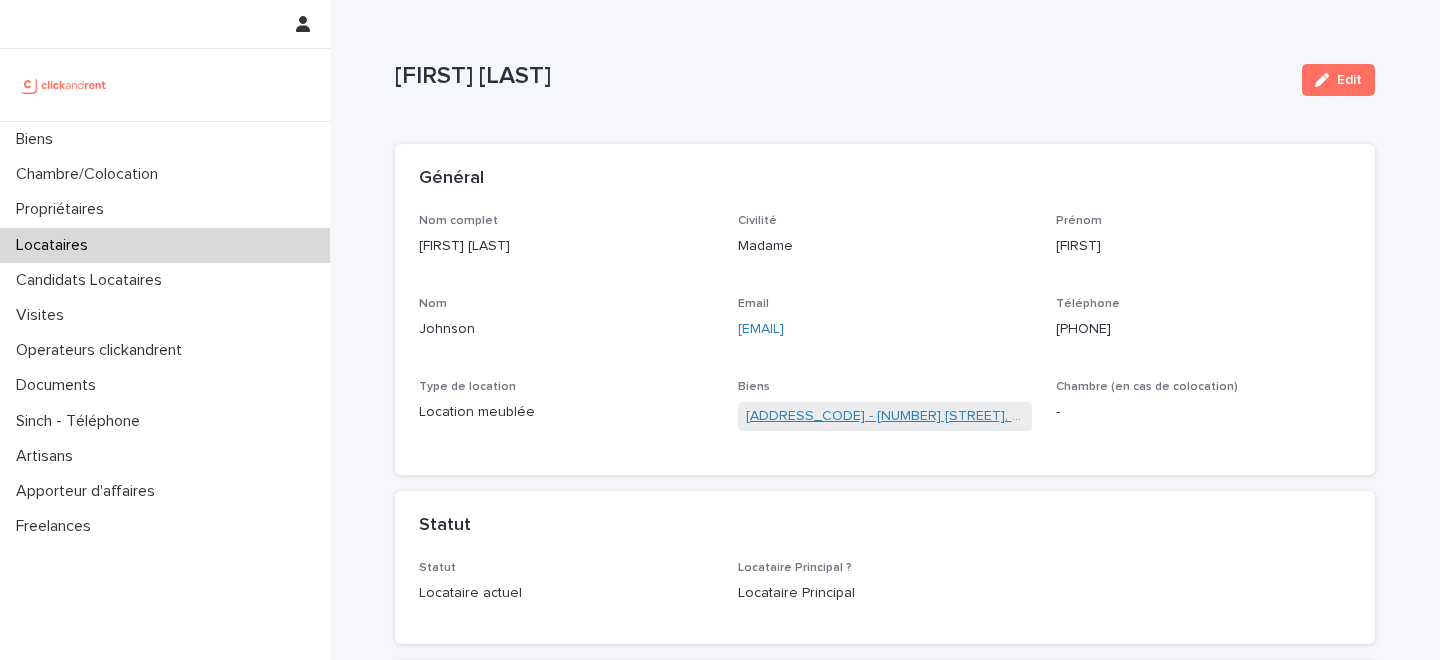 click on "[ADDRESS_CODE] - [NUMBER] [STREET], [CITY] [POSTAL_CODE]" at bounding box center (885, 416) 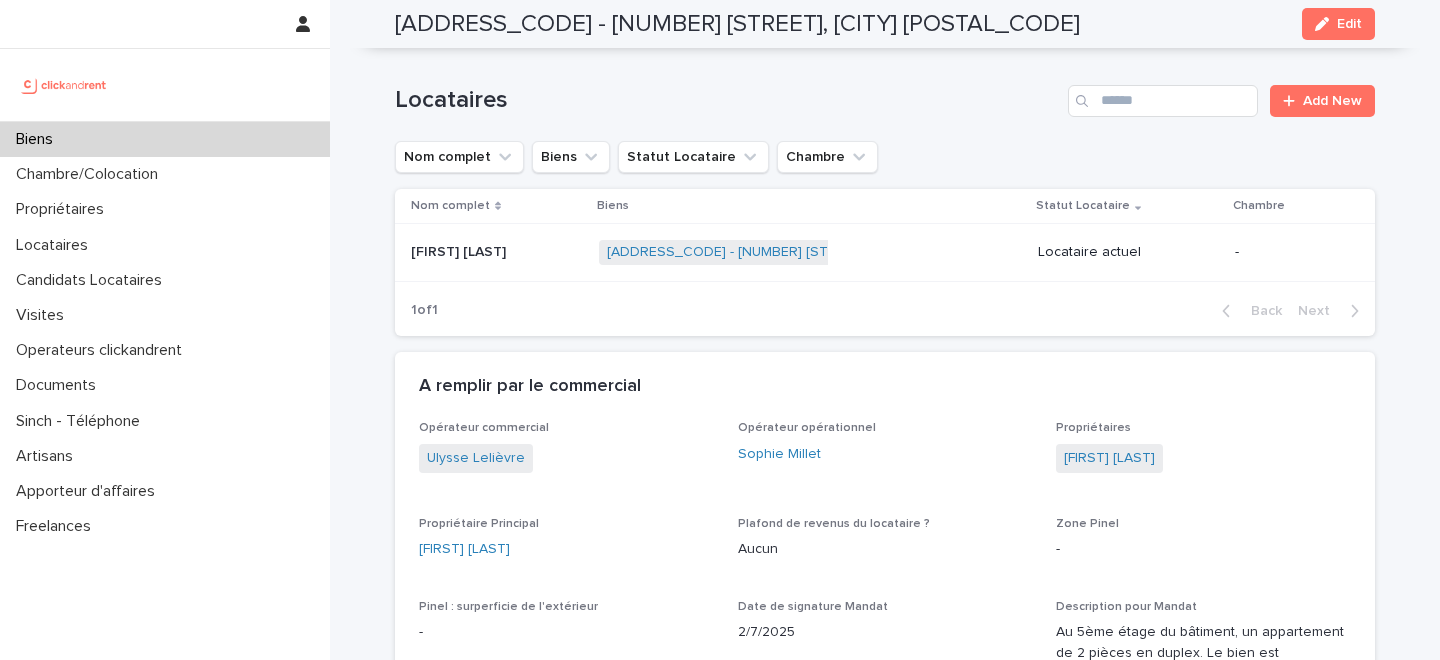 scroll, scrollTop: 889, scrollLeft: 0, axis: vertical 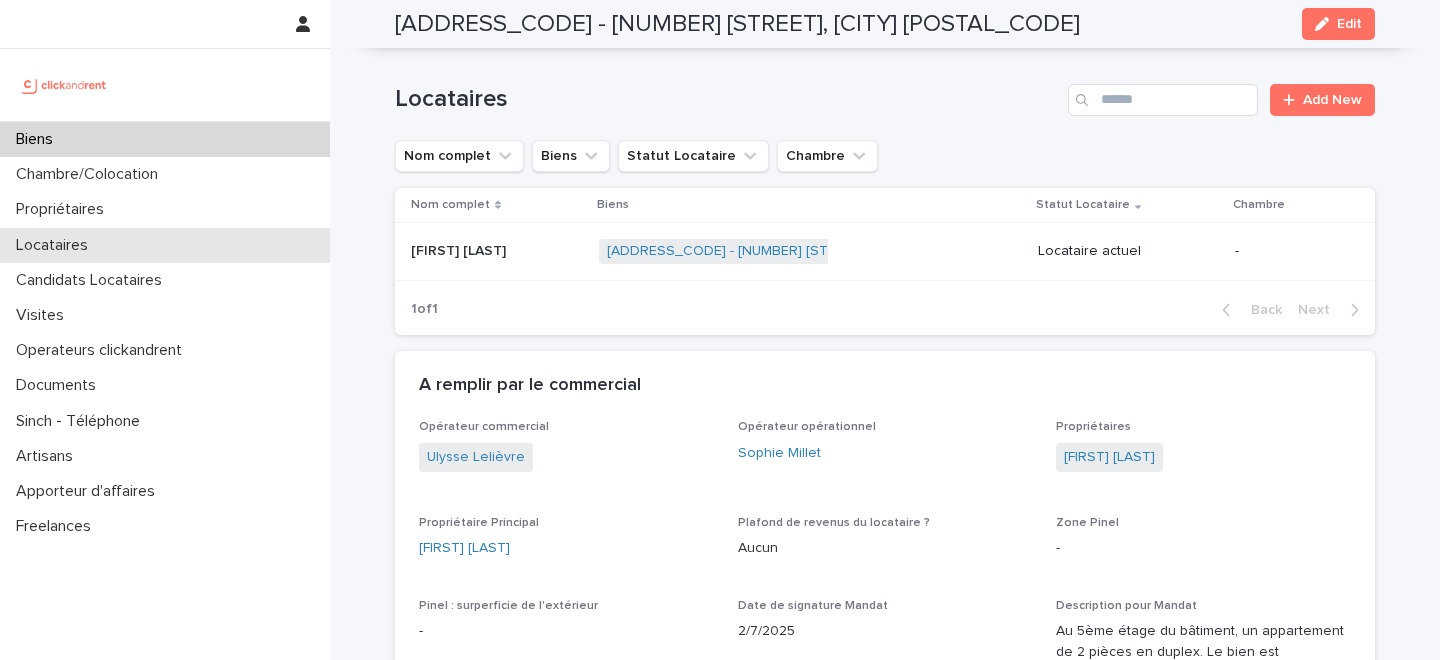 click on "Locataires" at bounding box center (165, 245) 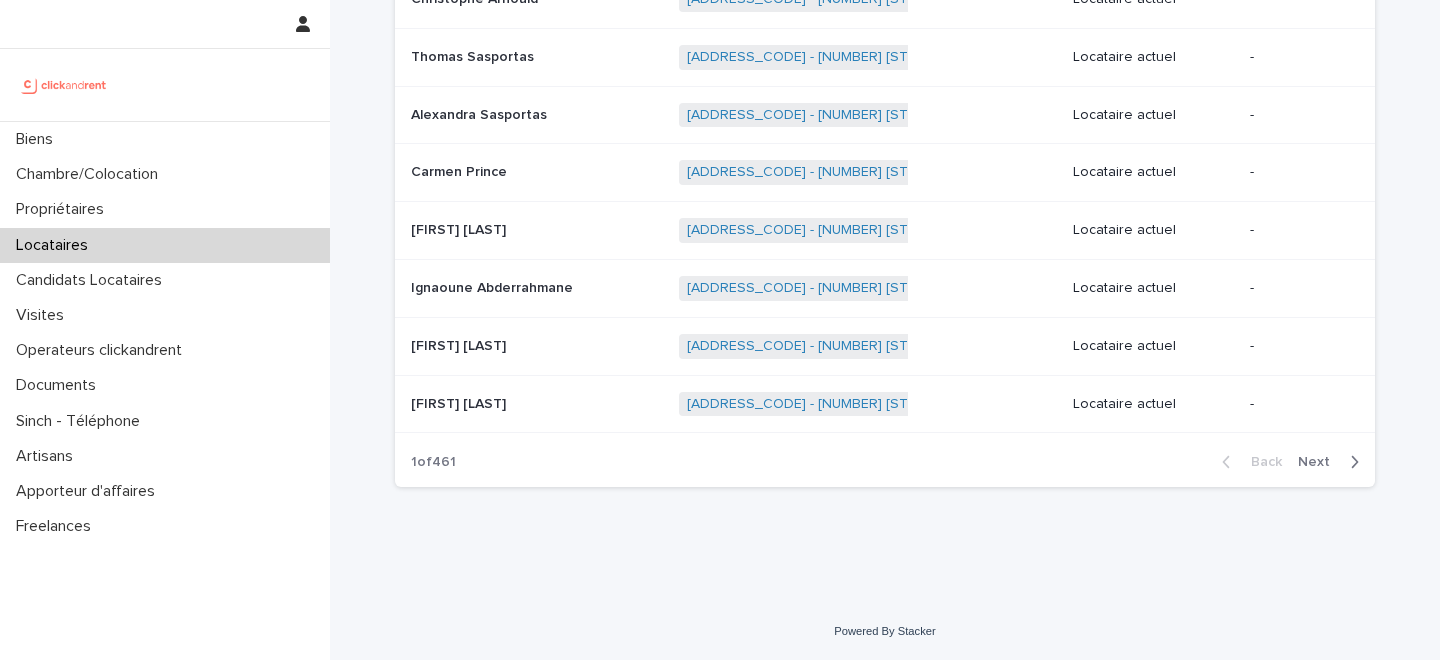 scroll, scrollTop: 0, scrollLeft: 0, axis: both 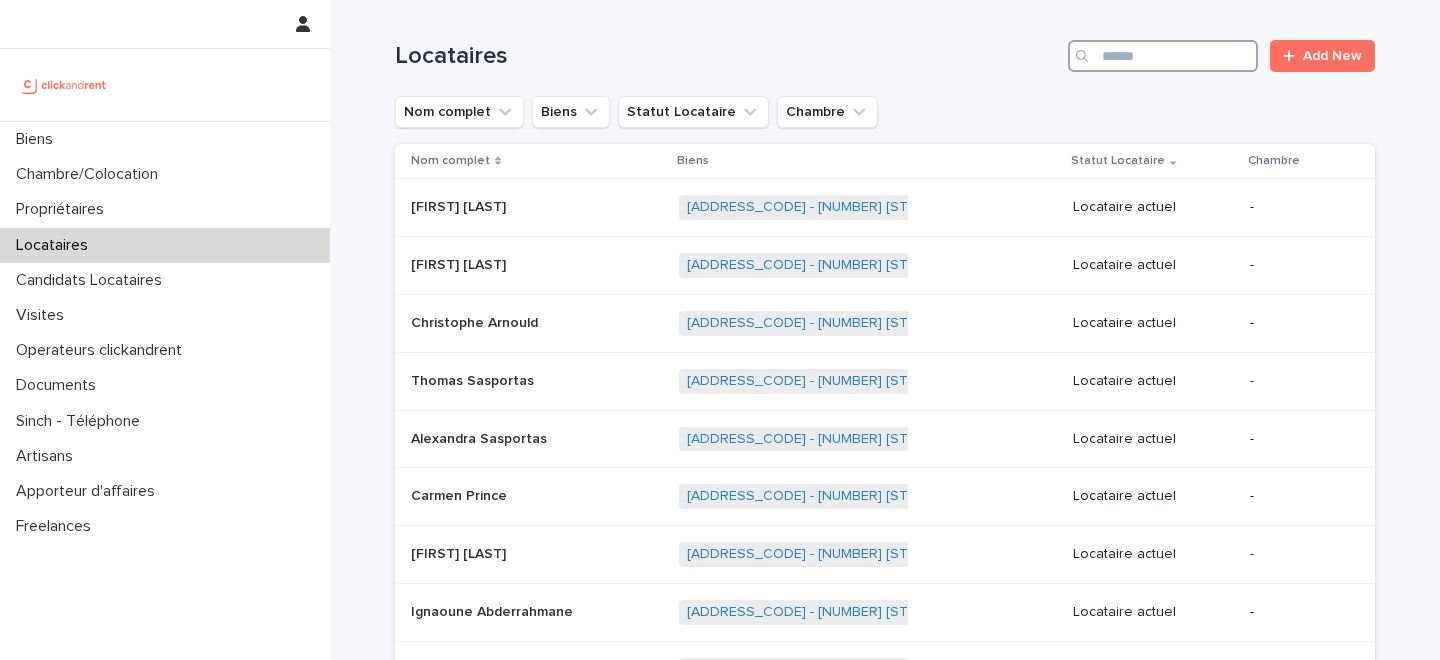 click at bounding box center (1163, 56) 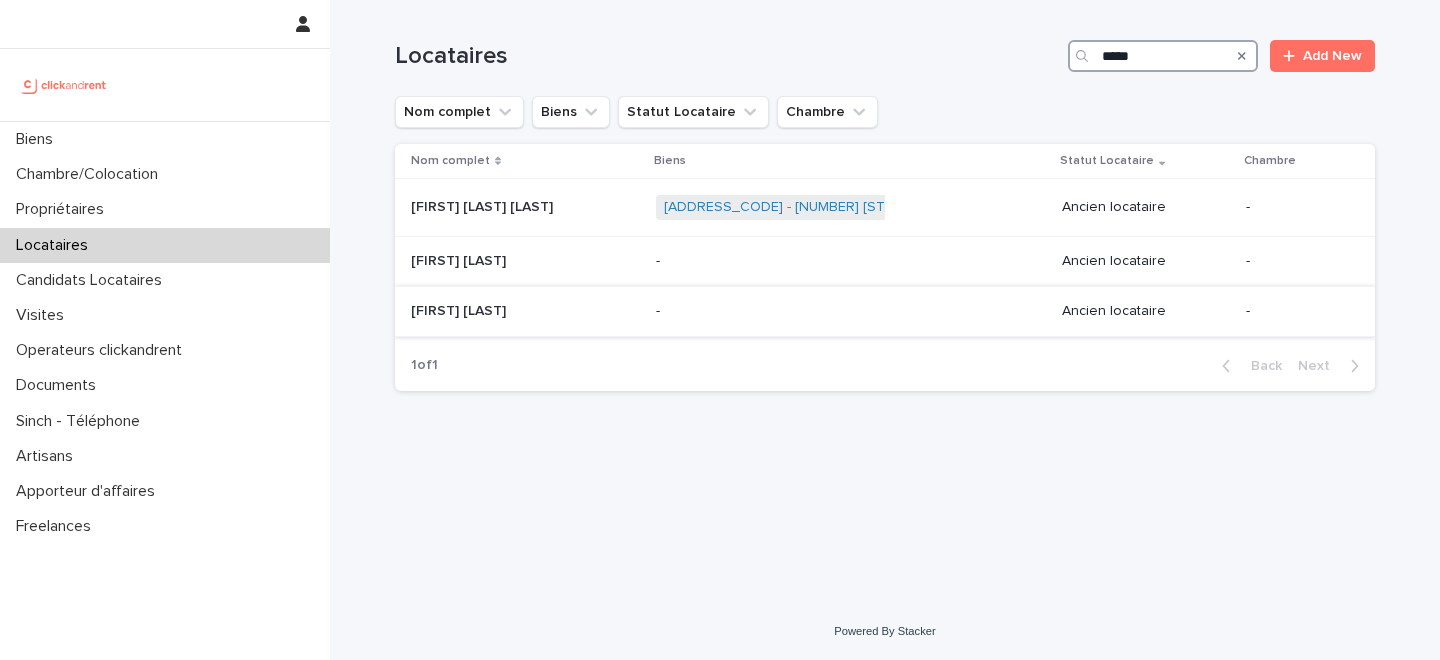 type on "*****" 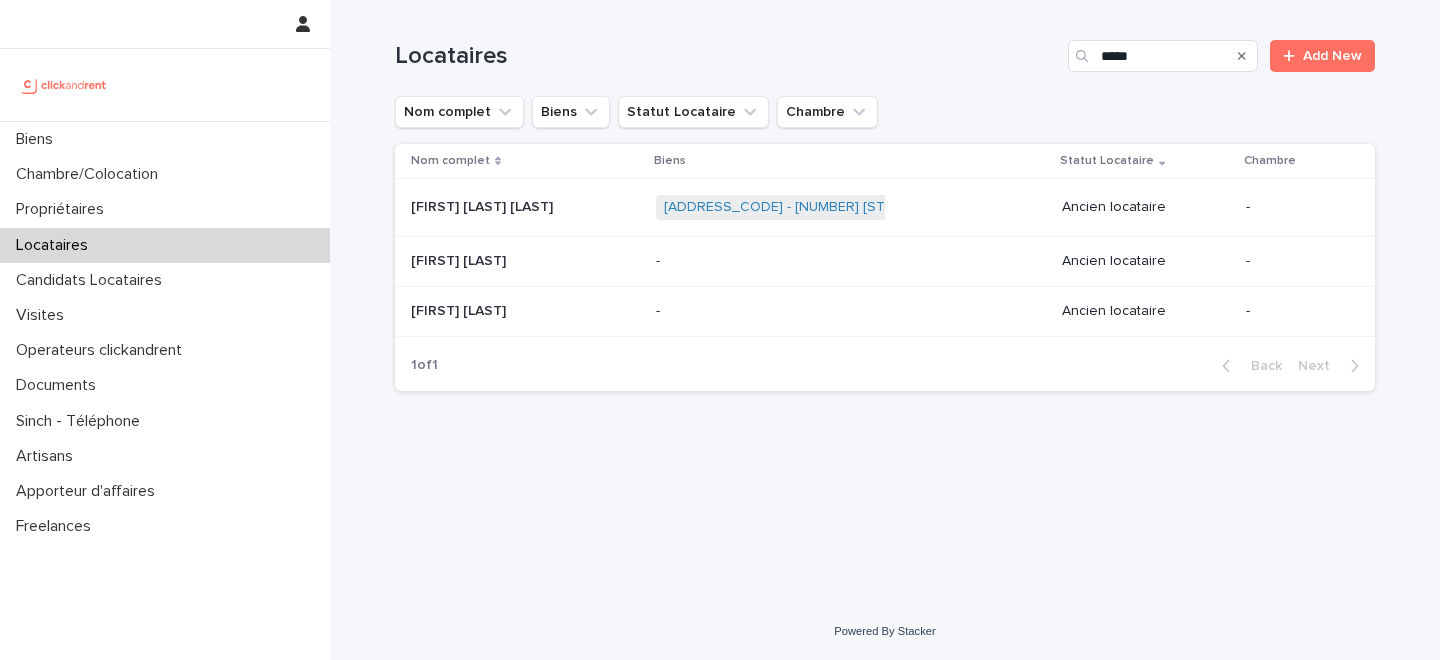 click at bounding box center [525, 311] 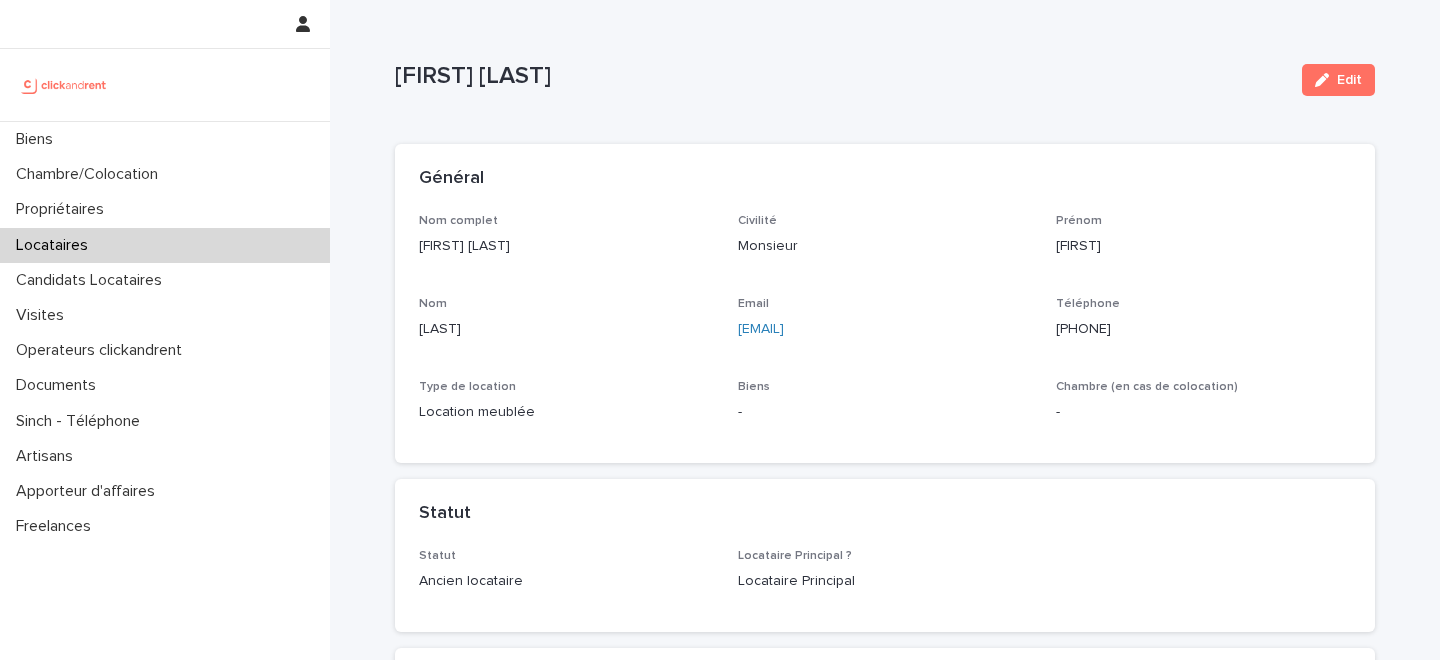 click on "Locataires" at bounding box center [165, 245] 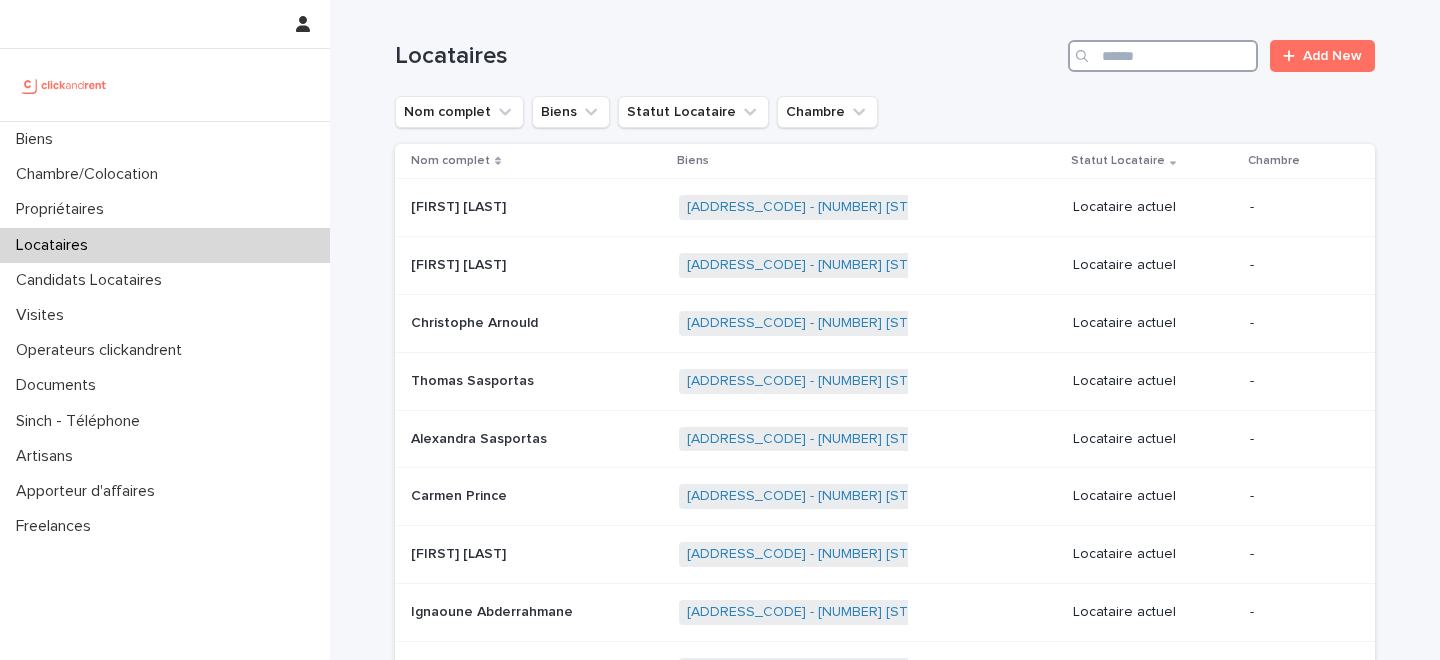 click at bounding box center (1163, 56) 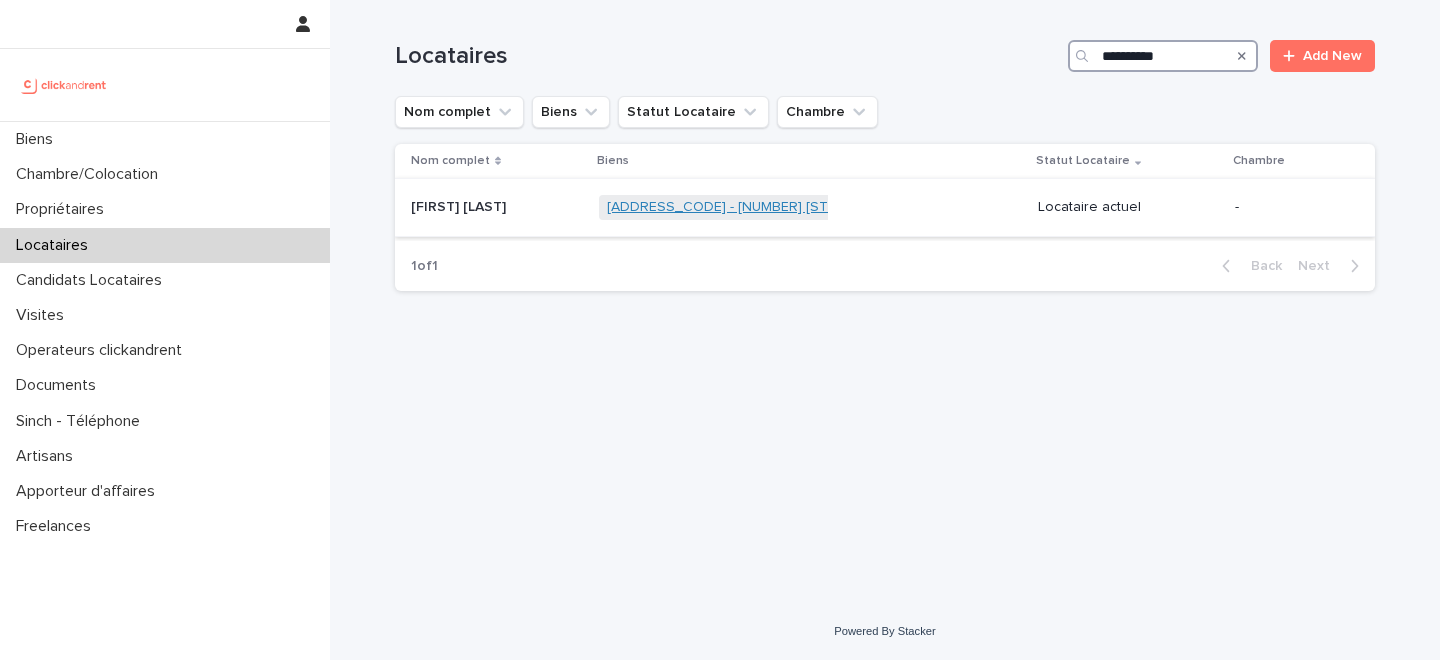 type on "**********" 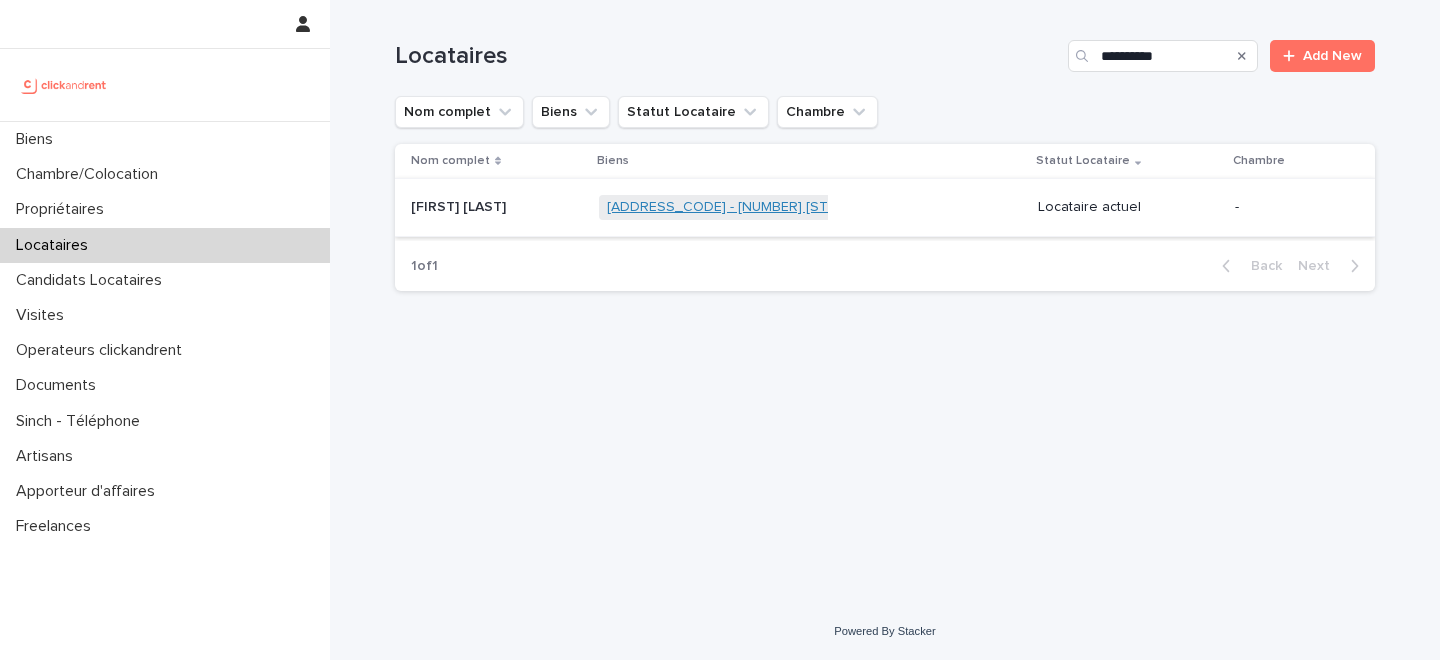 click on "[ADDRESS_CODE] - [NUMBER] [STREET], [CITY] [POSTAL_CODE]" at bounding box center [815, 207] 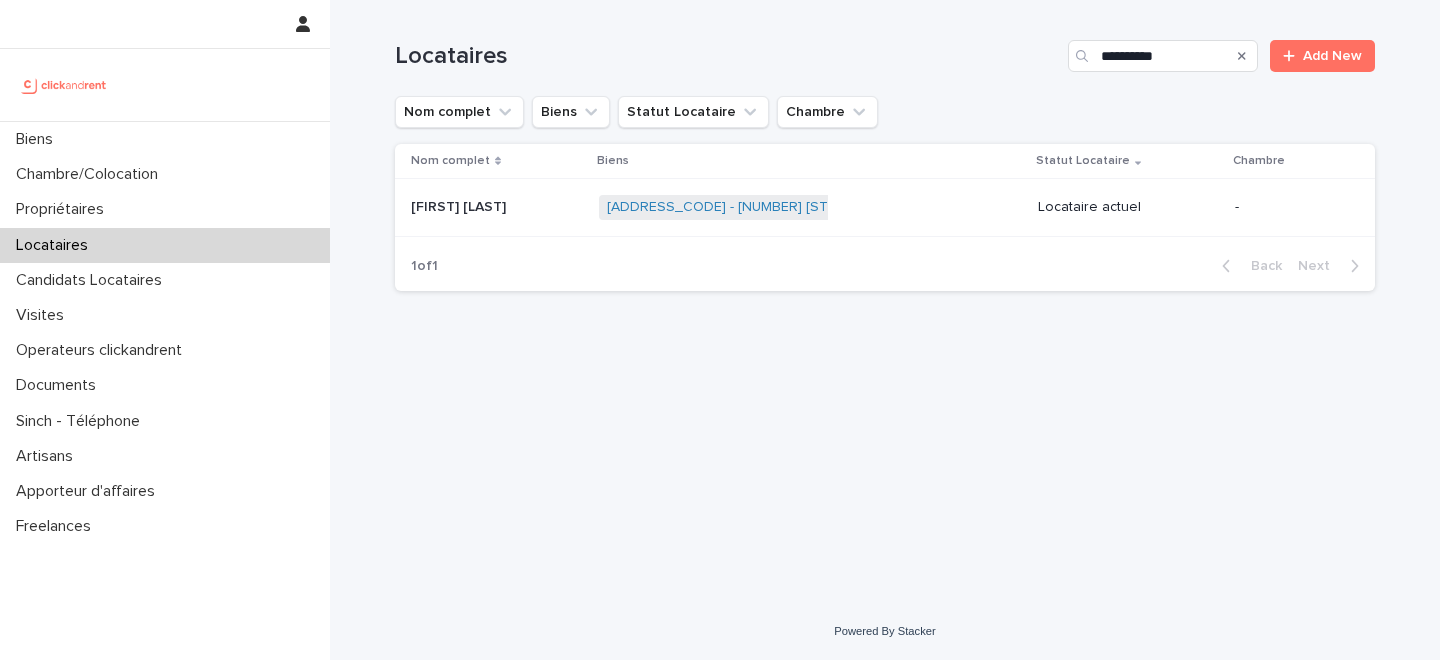 click on "Locataires" at bounding box center [165, 245] 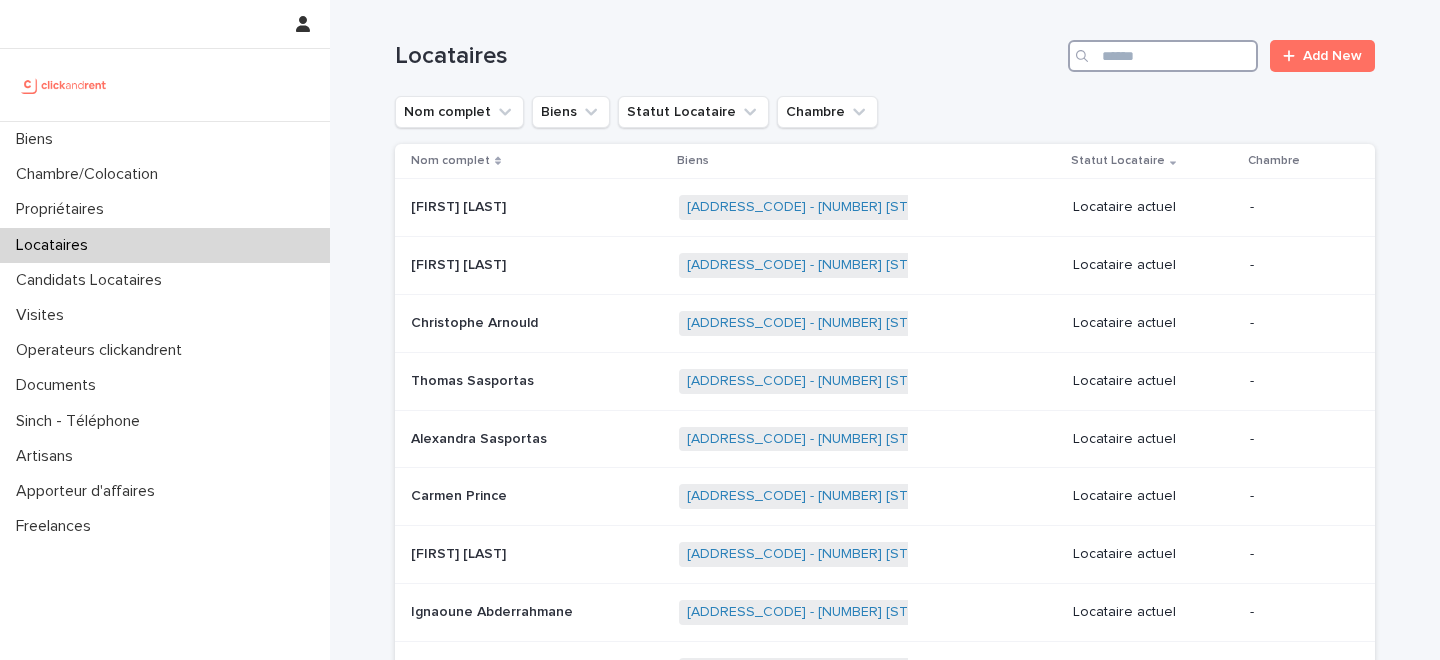 click at bounding box center [1163, 56] 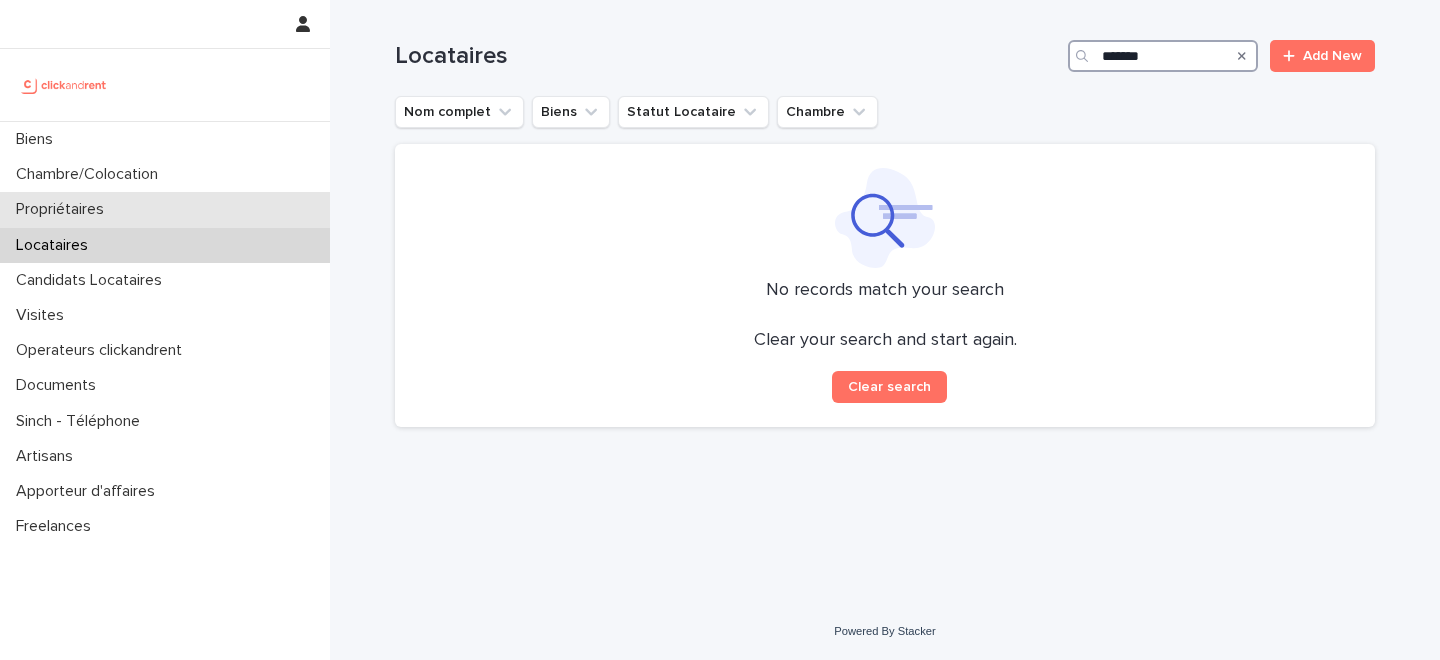 type on "*******" 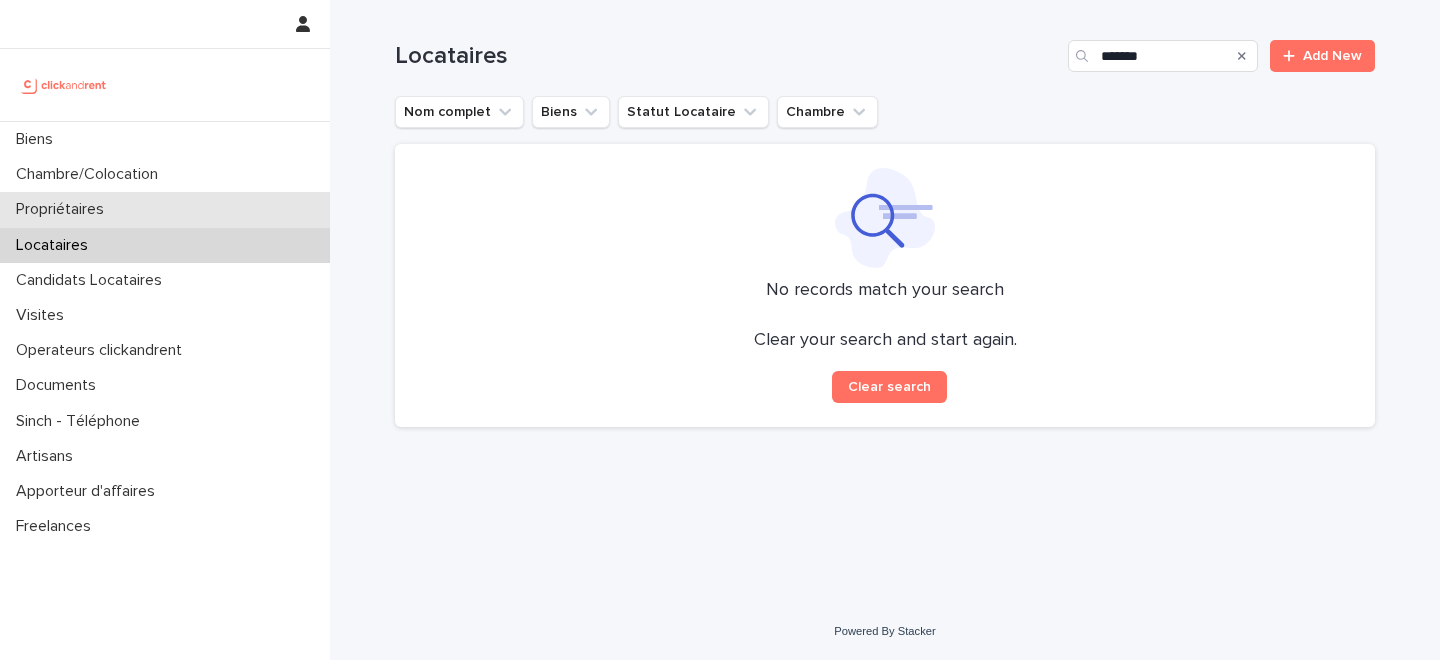 click on "Propriétaires" at bounding box center [165, 209] 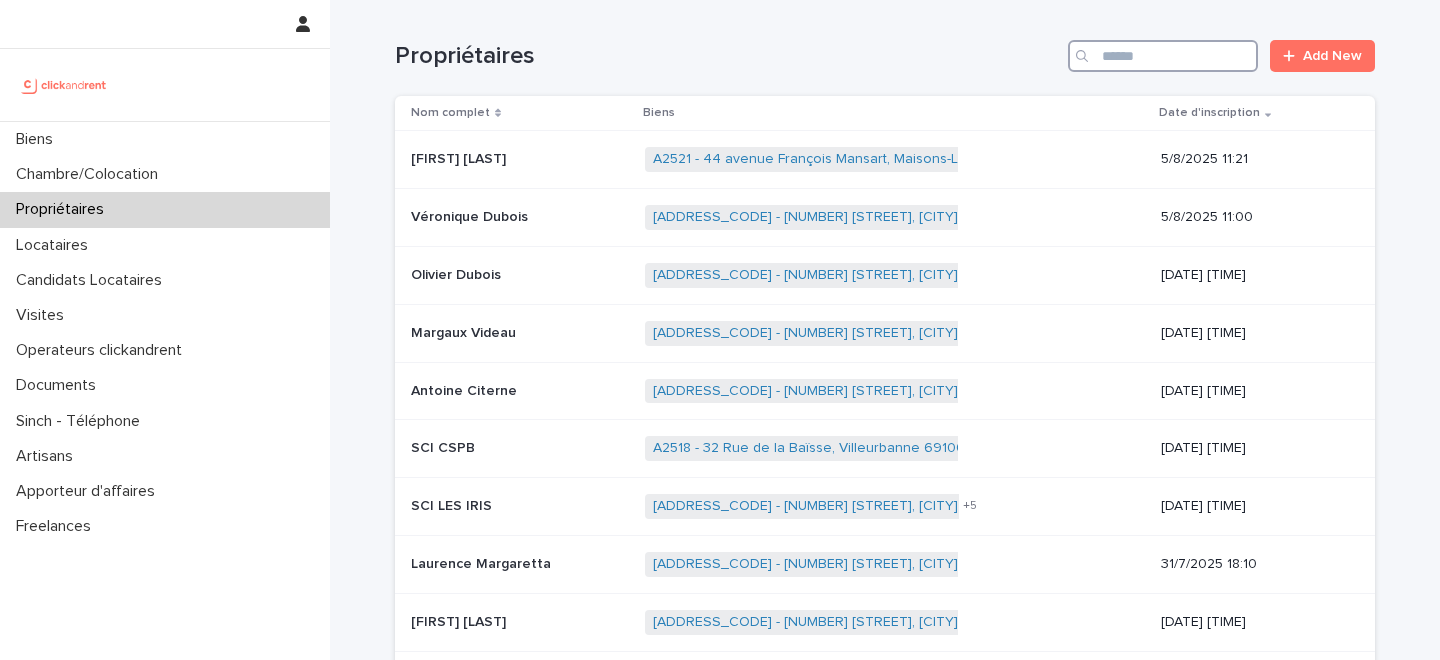 click at bounding box center (1163, 56) 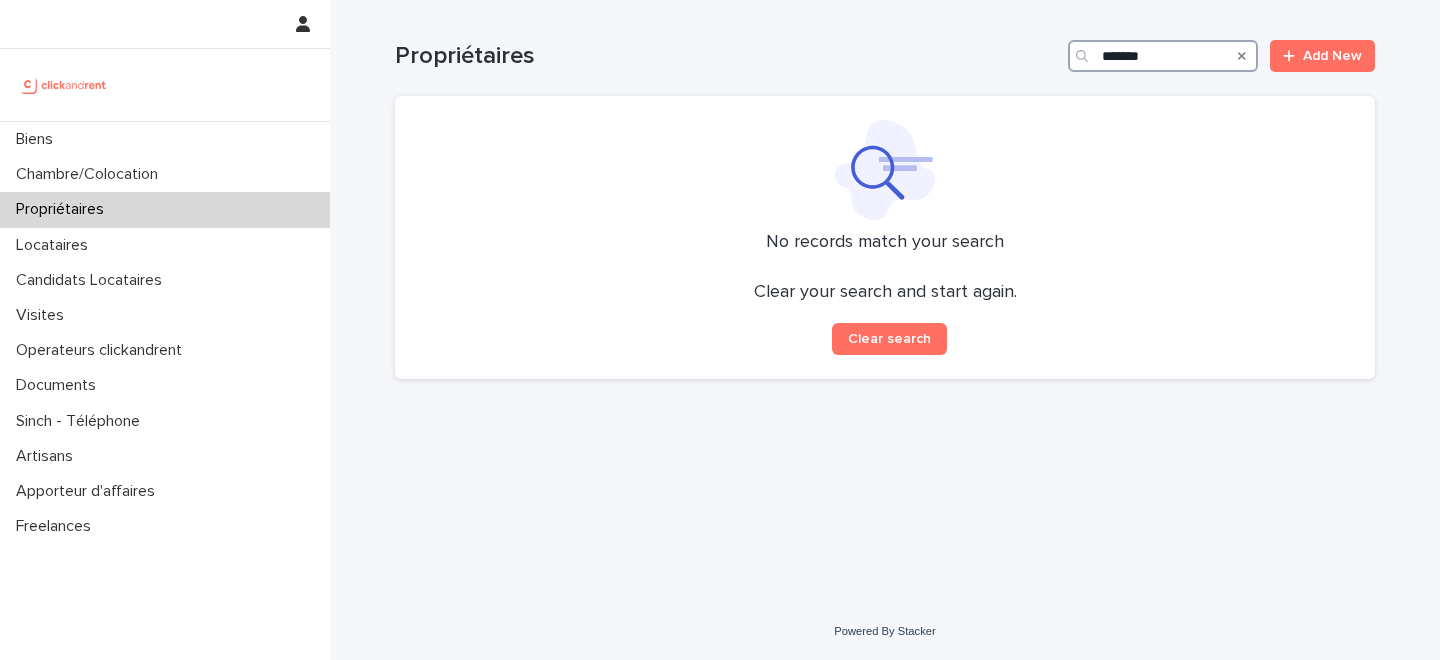 type on "*******" 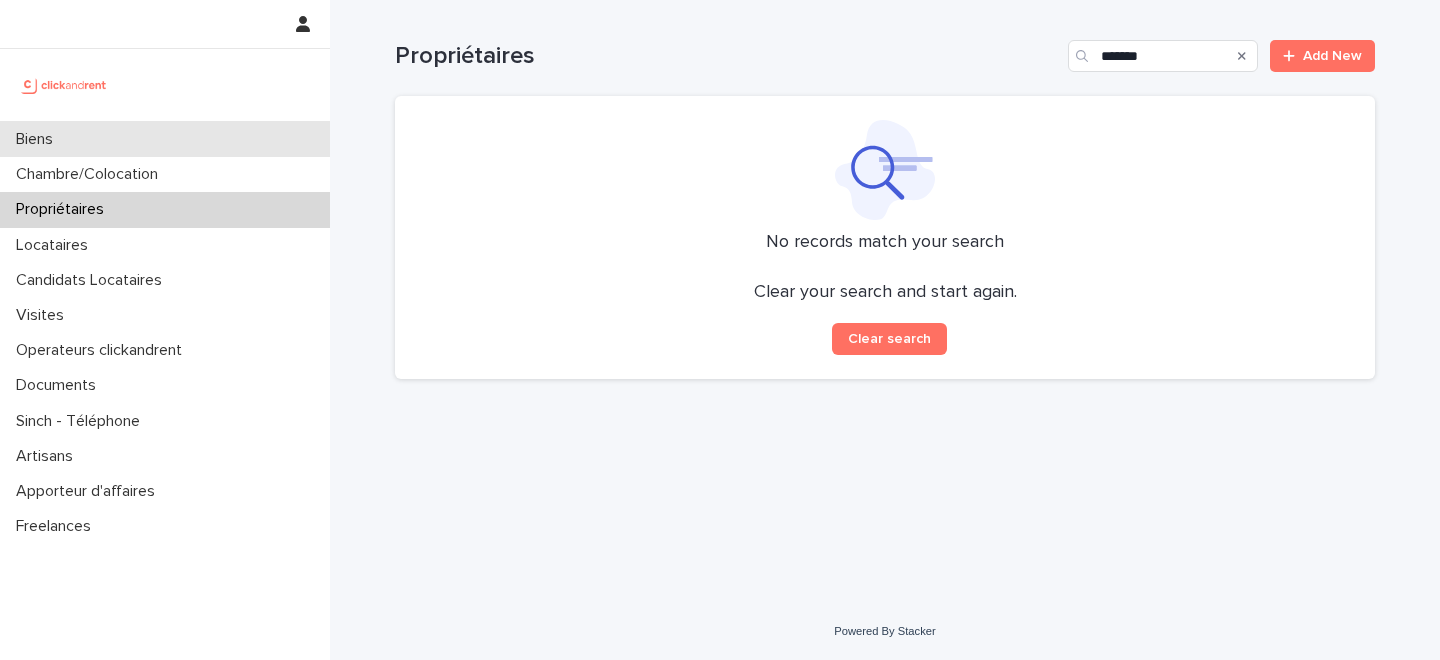 click on "Biens" at bounding box center (165, 139) 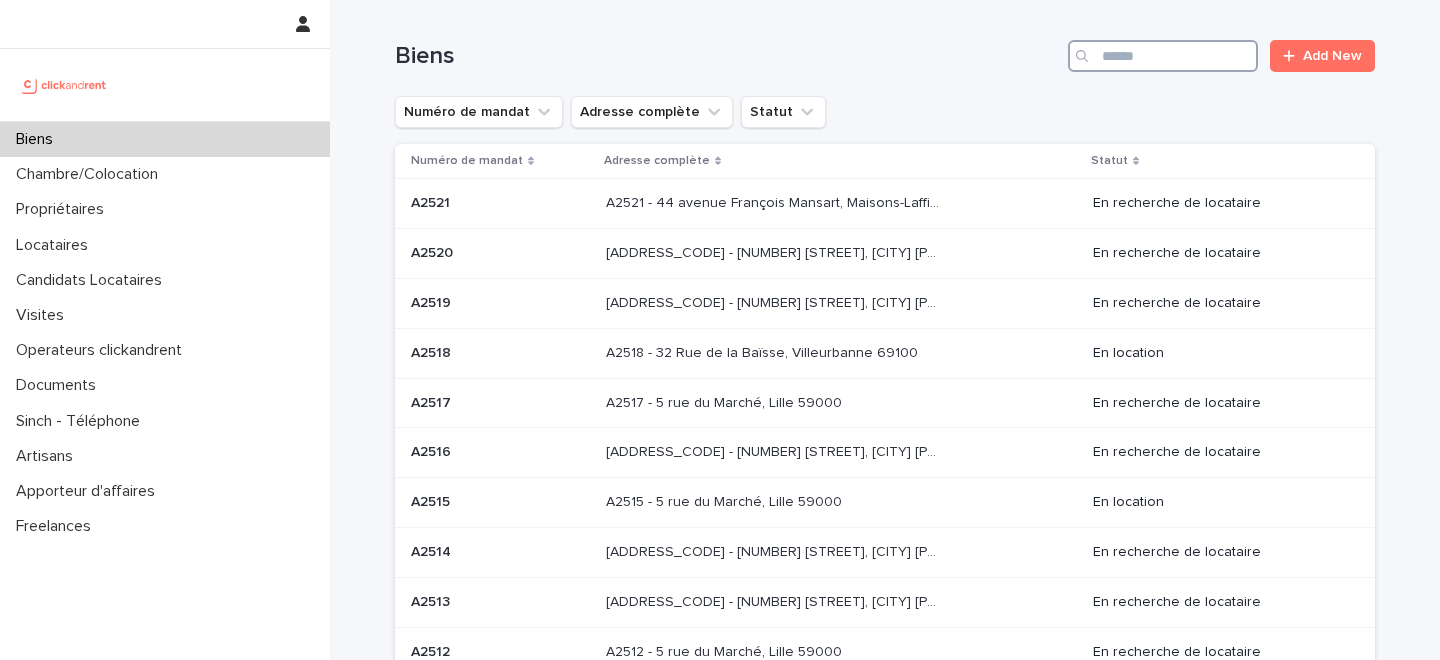 click at bounding box center (1163, 56) 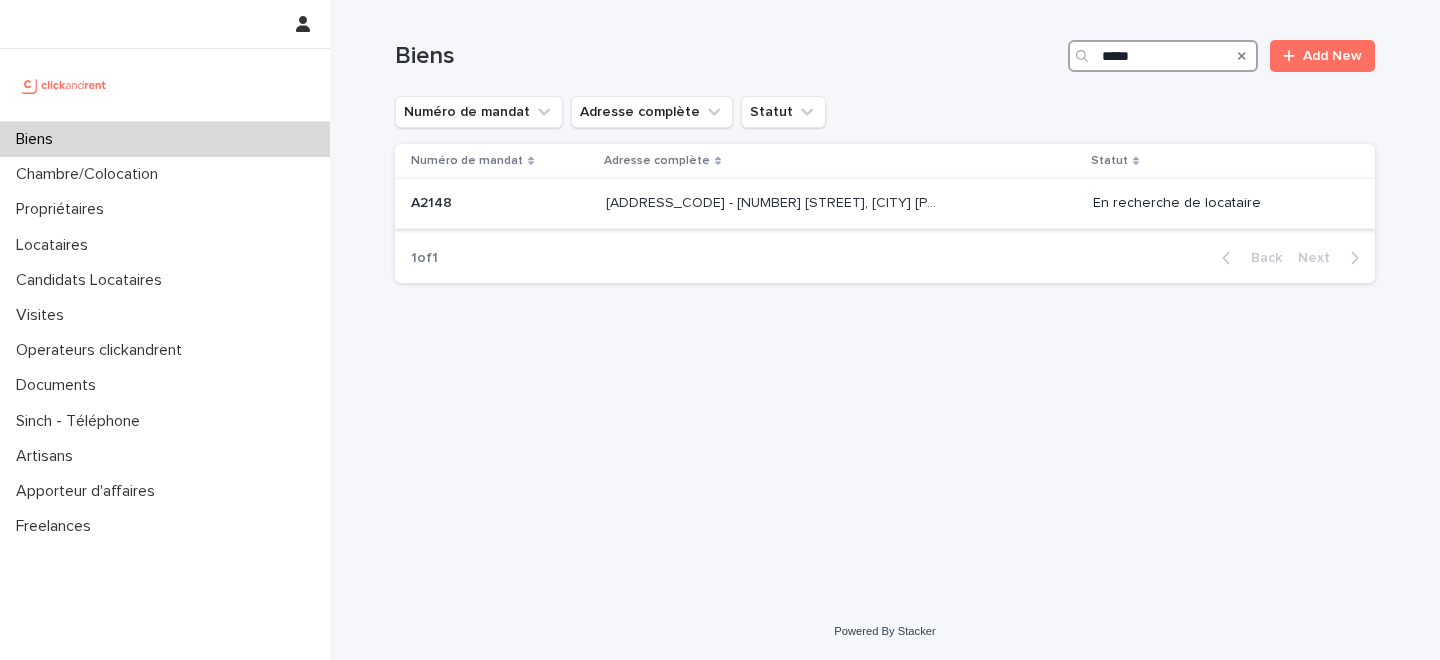 type on "*****" 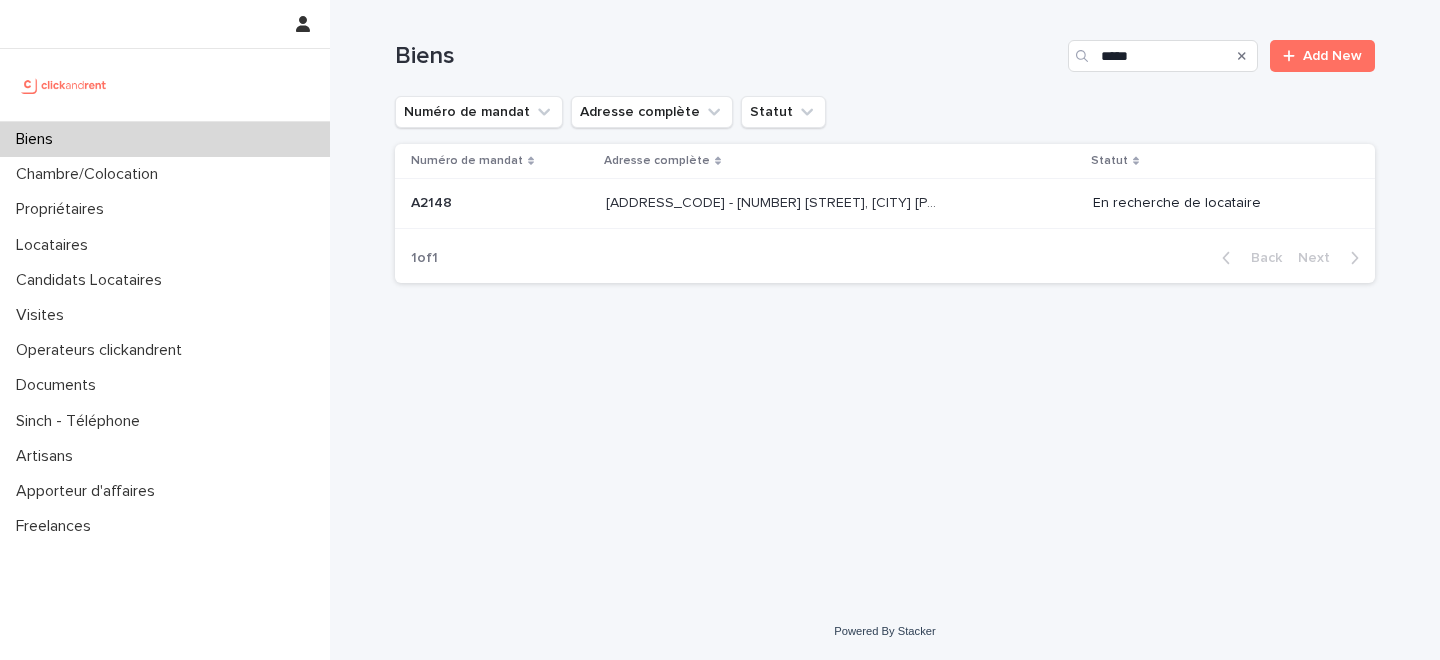 click on "[ADDRESS_CODE] - [NUMBER] [STREET], [CITY] [POSTAL_CODE]" at bounding box center (774, 201) 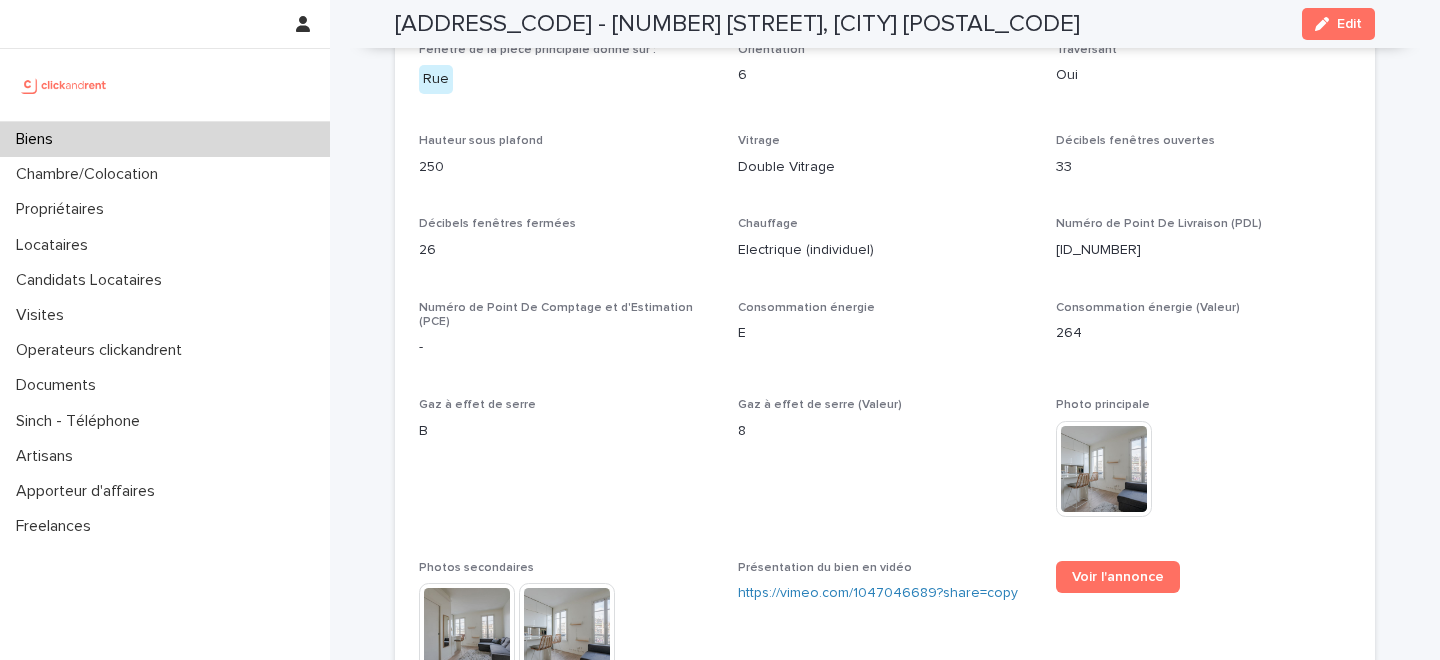 scroll, scrollTop: 1839, scrollLeft: 0, axis: vertical 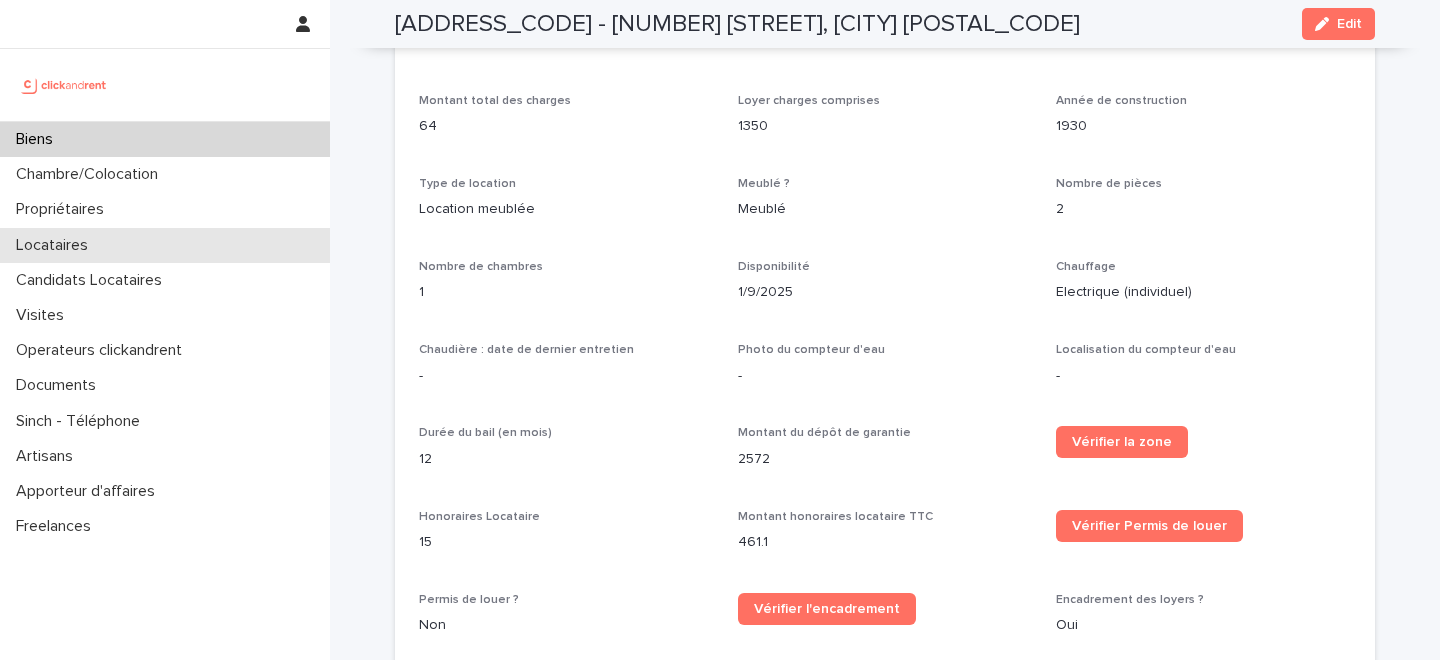 click on "Locataires" at bounding box center [165, 245] 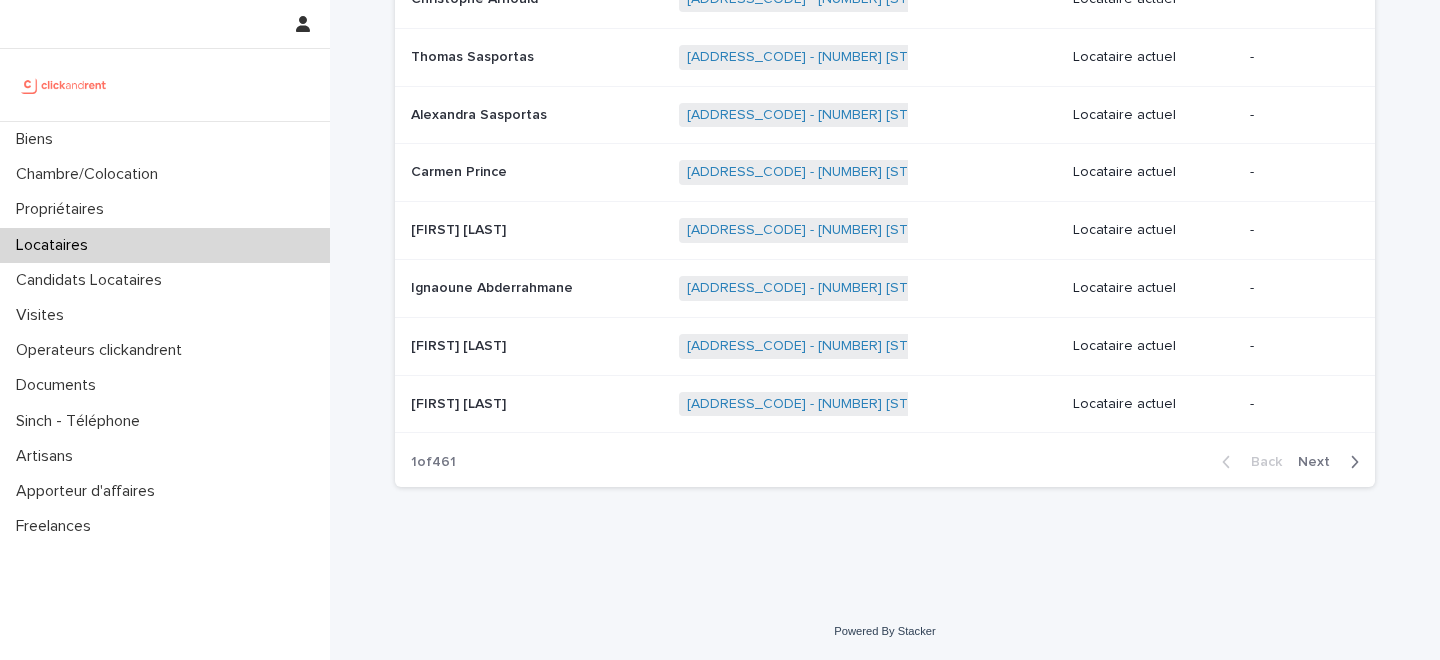 scroll, scrollTop: 0, scrollLeft: 0, axis: both 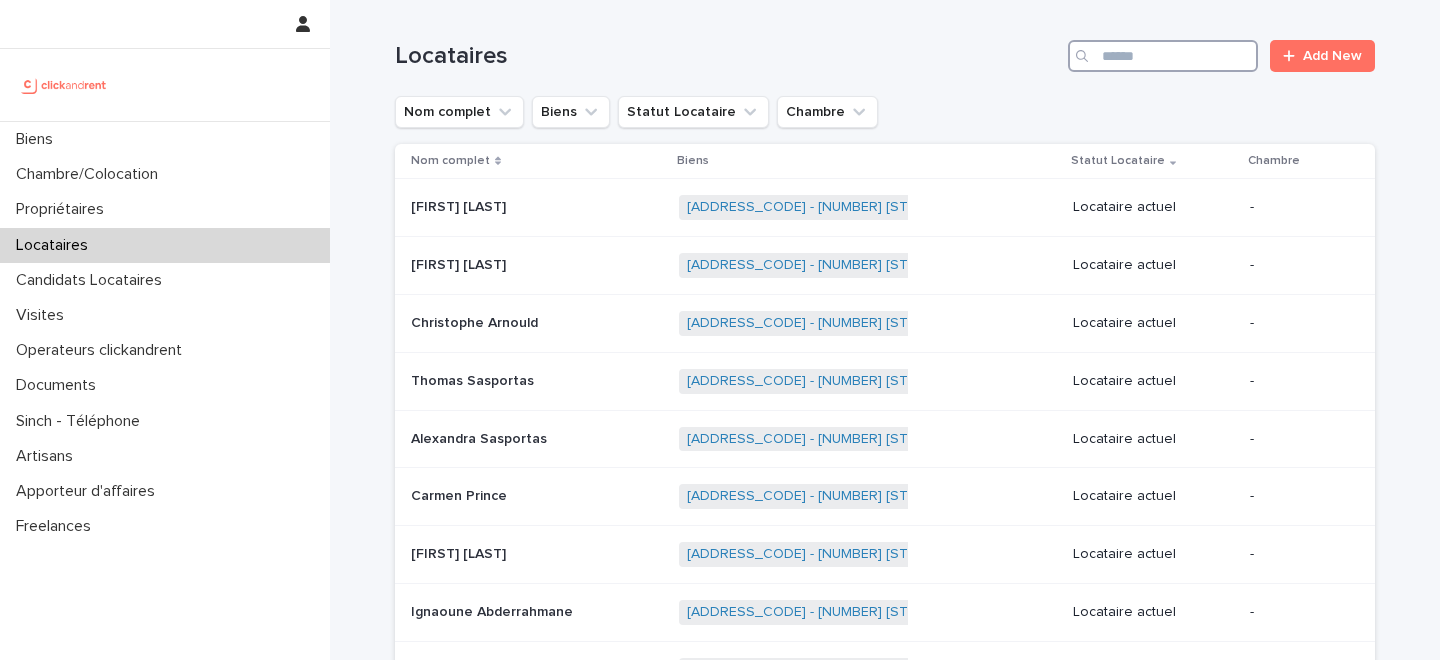 click at bounding box center (1163, 56) 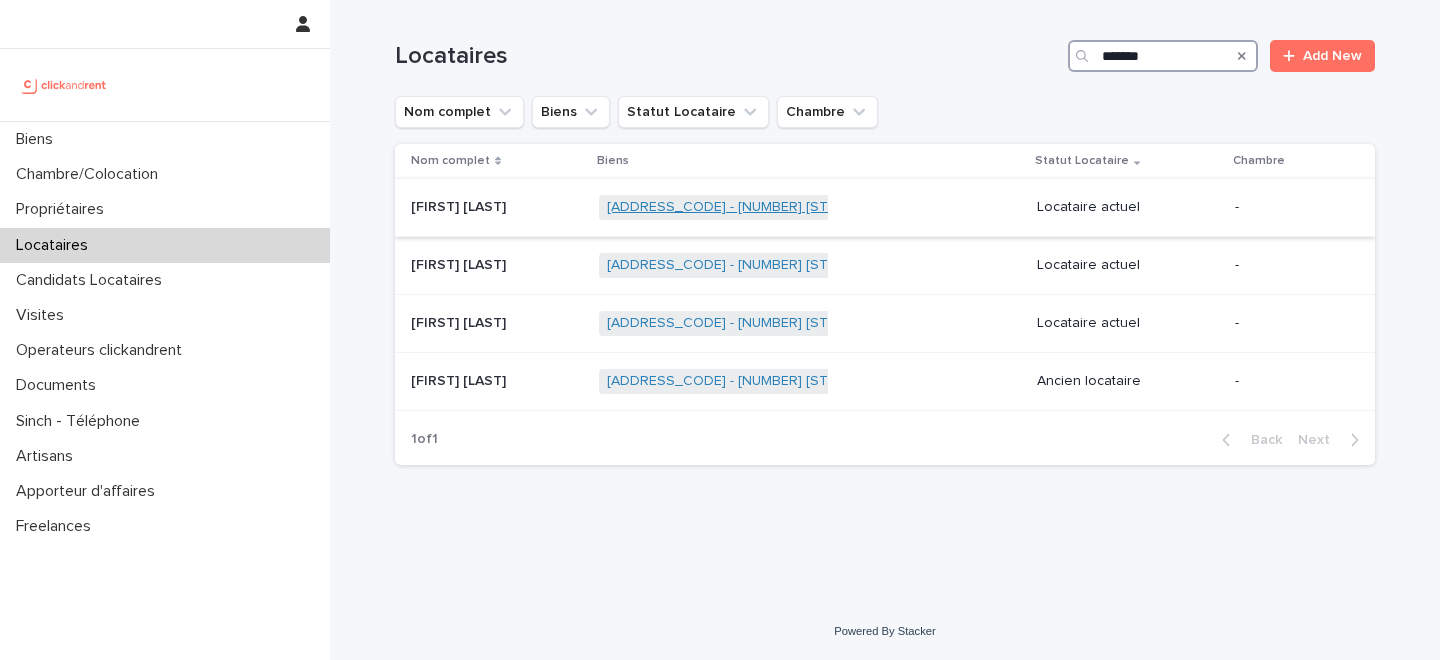 type on "*******" 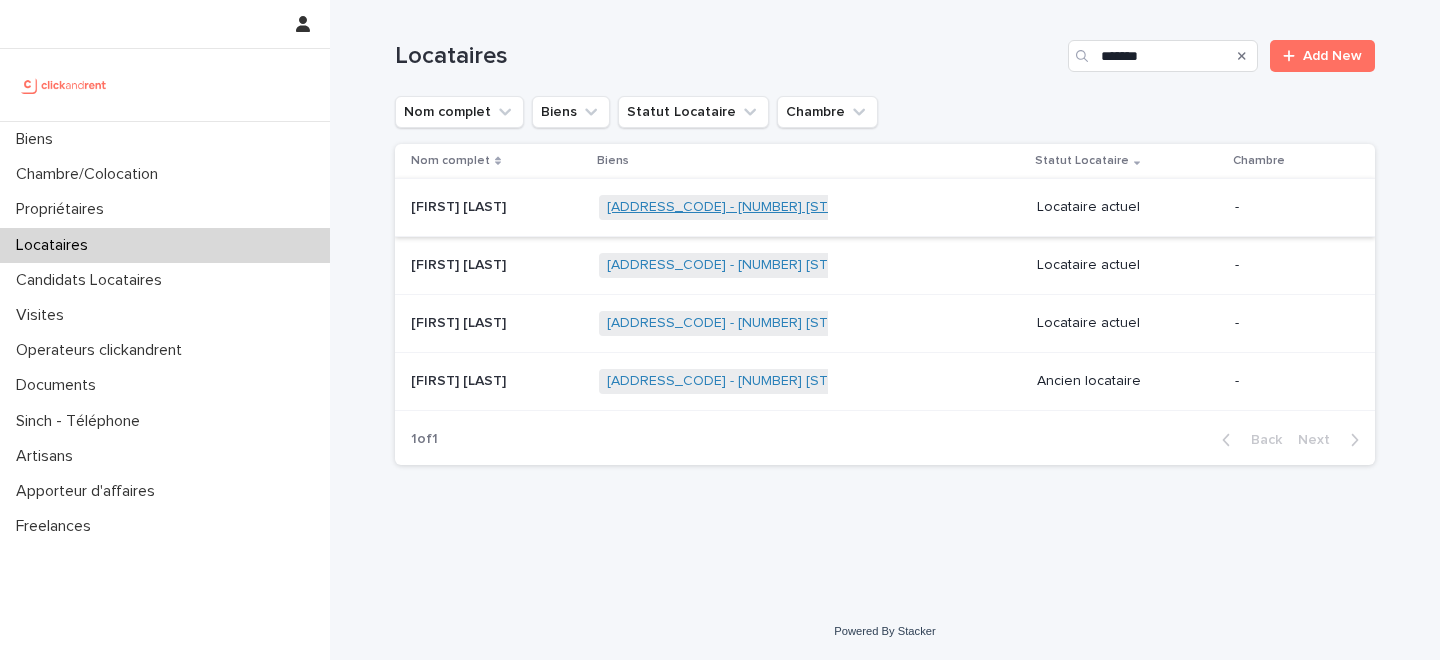 click on "[ADDRESS_CODE] - [NUMBER] [STREET], [CITY] [POSTAL_CODE]" at bounding box center [815, 207] 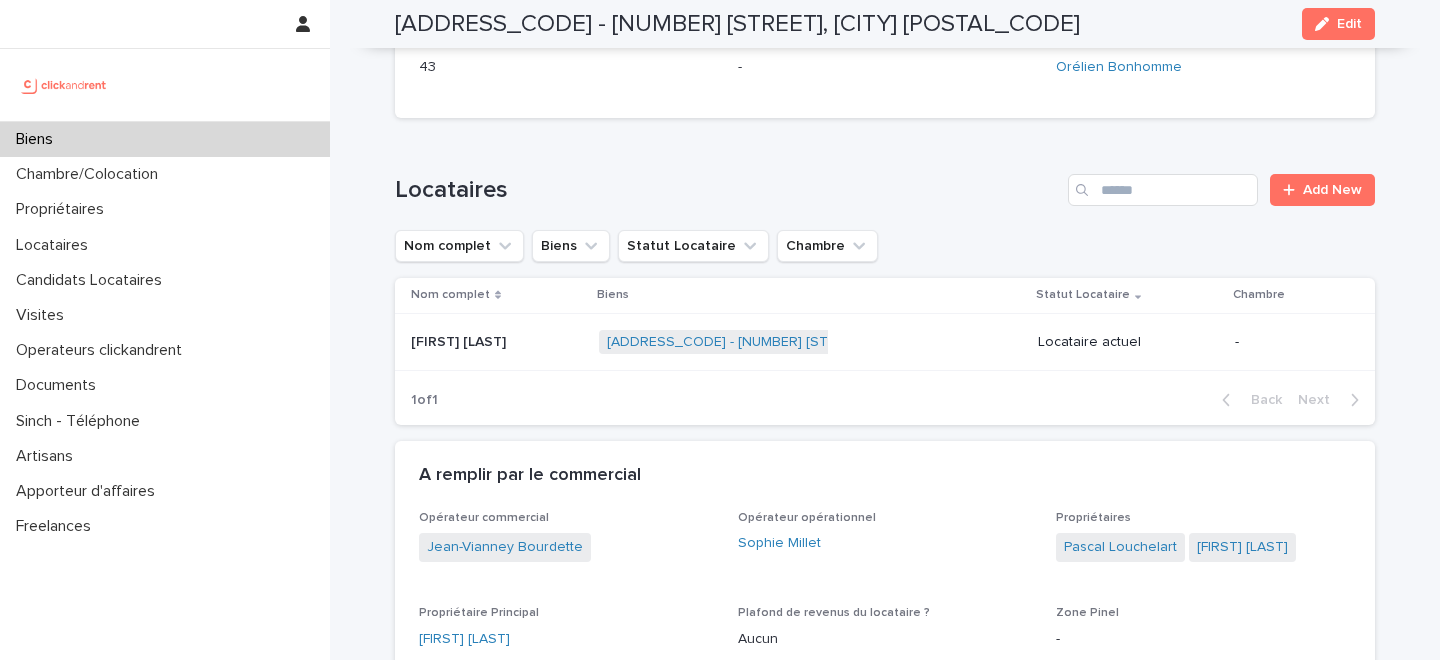 scroll, scrollTop: 1156, scrollLeft: 0, axis: vertical 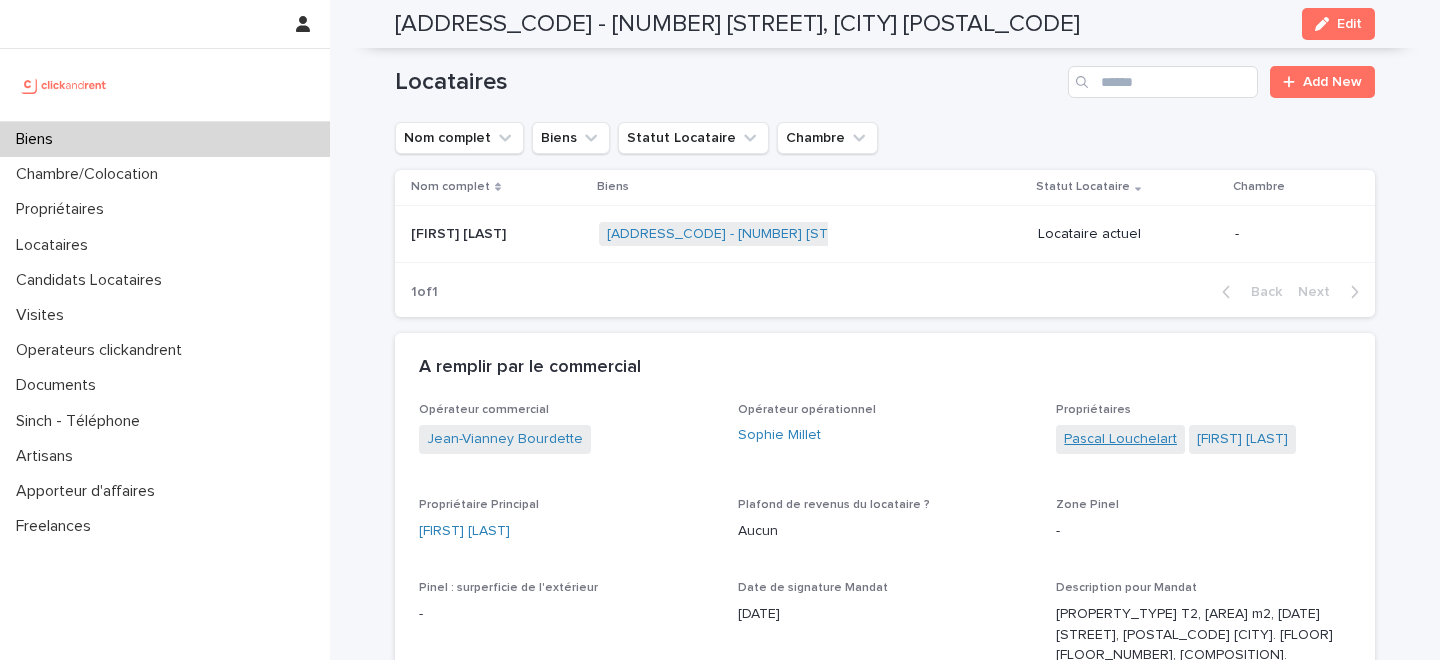 click on "Pascal Louchelart" at bounding box center (1120, 439) 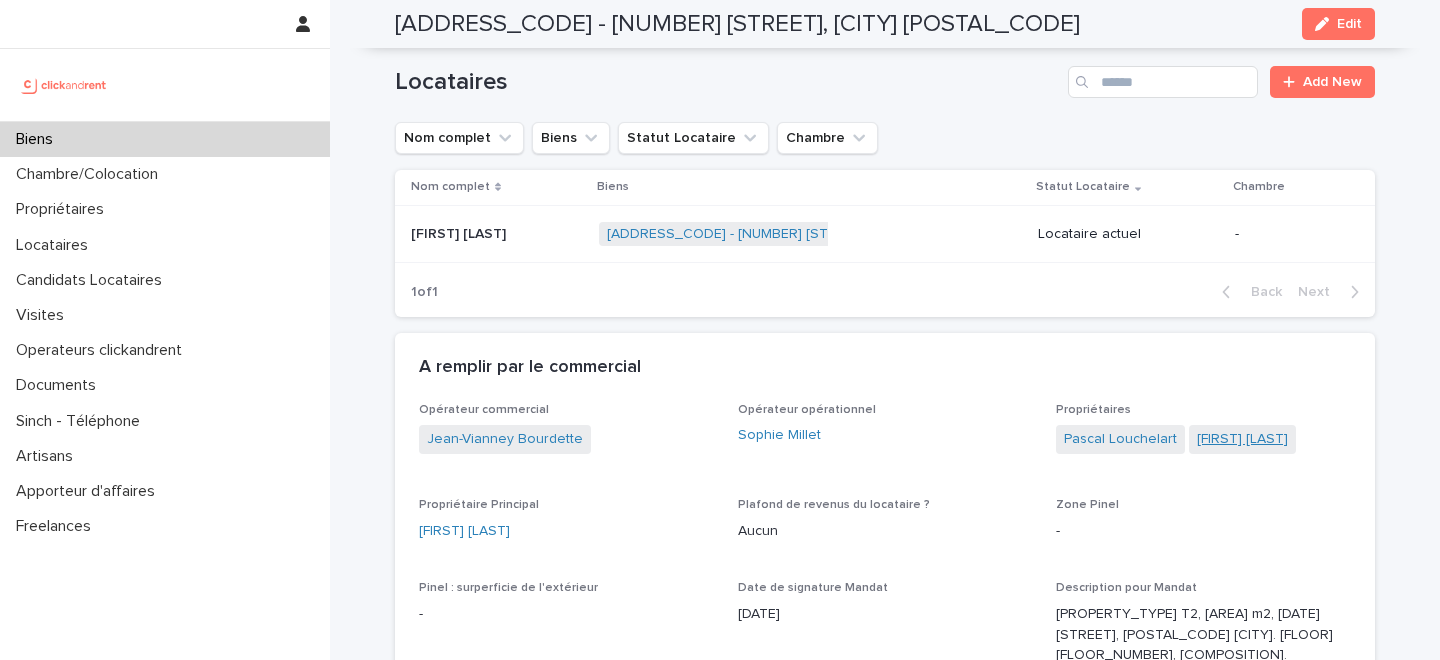 click on "[FIRST] [LAST]" at bounding box center (1242, 439) 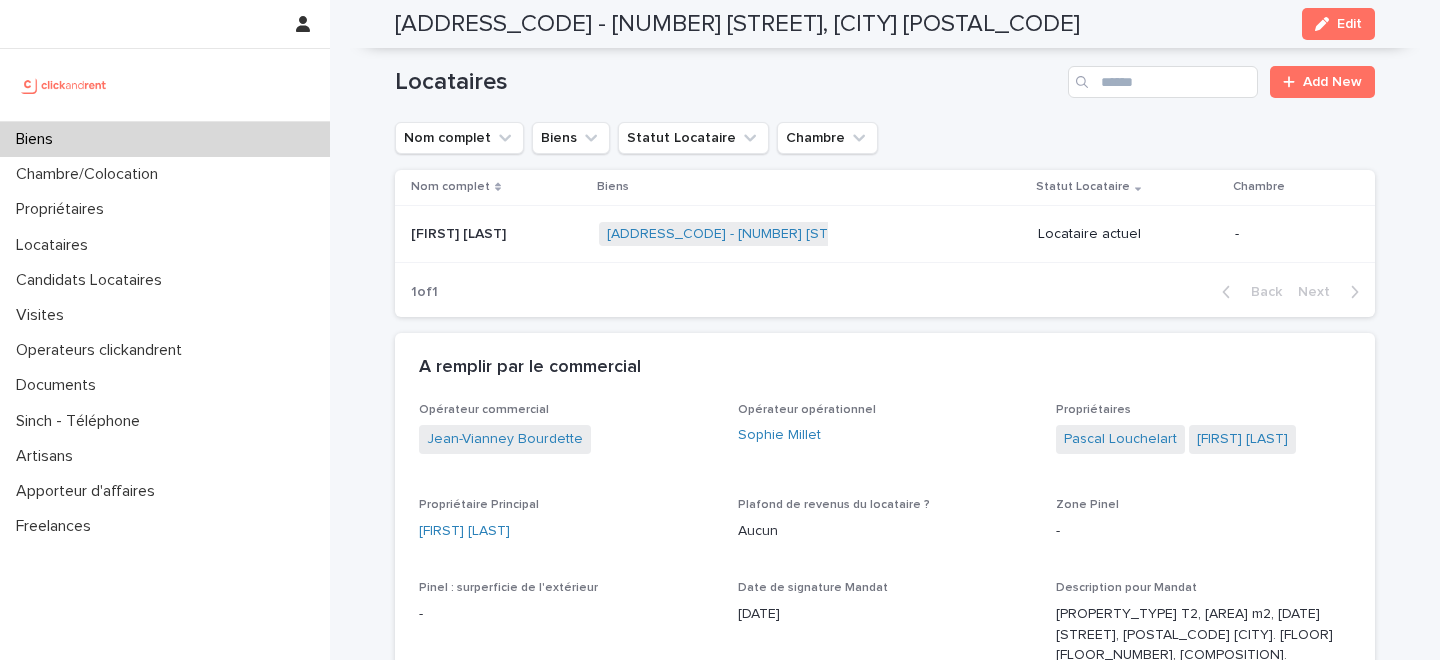 click on "Biens" at bounding box center [165, 139] 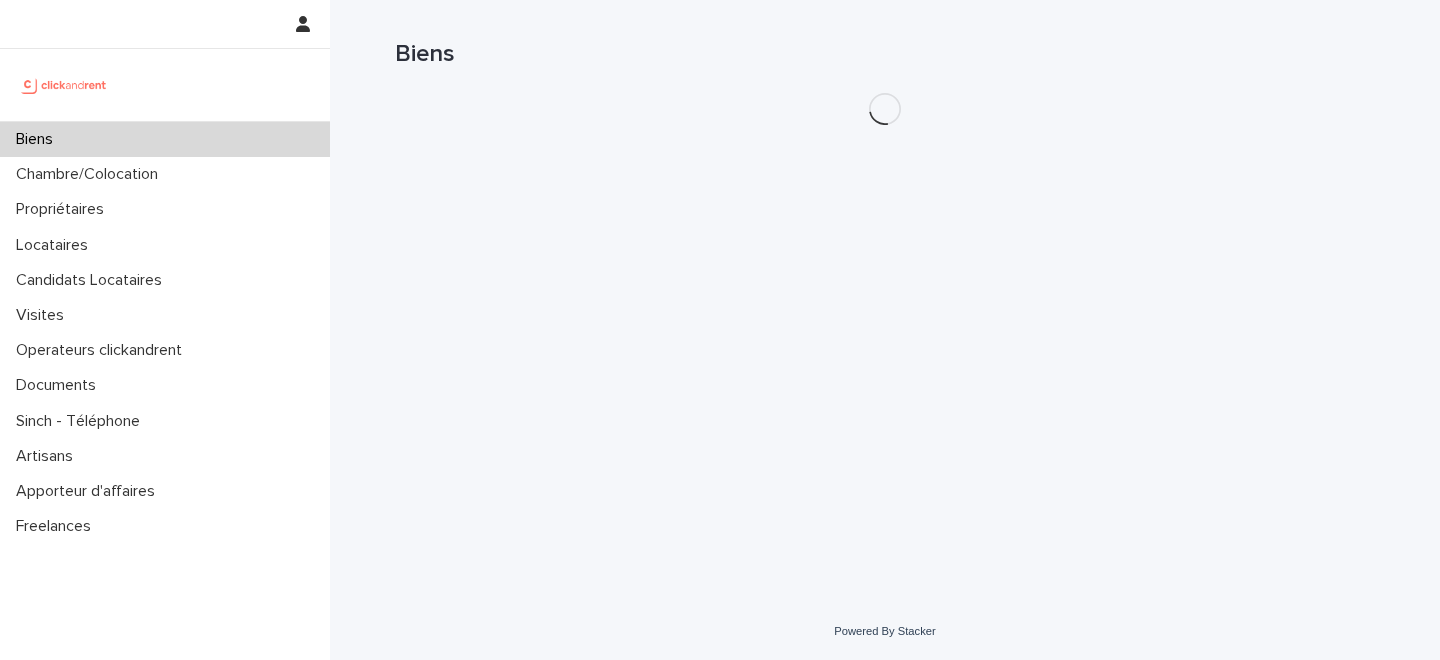 scroll, scrollTop: 0, scrollLeft: 0, axis: both 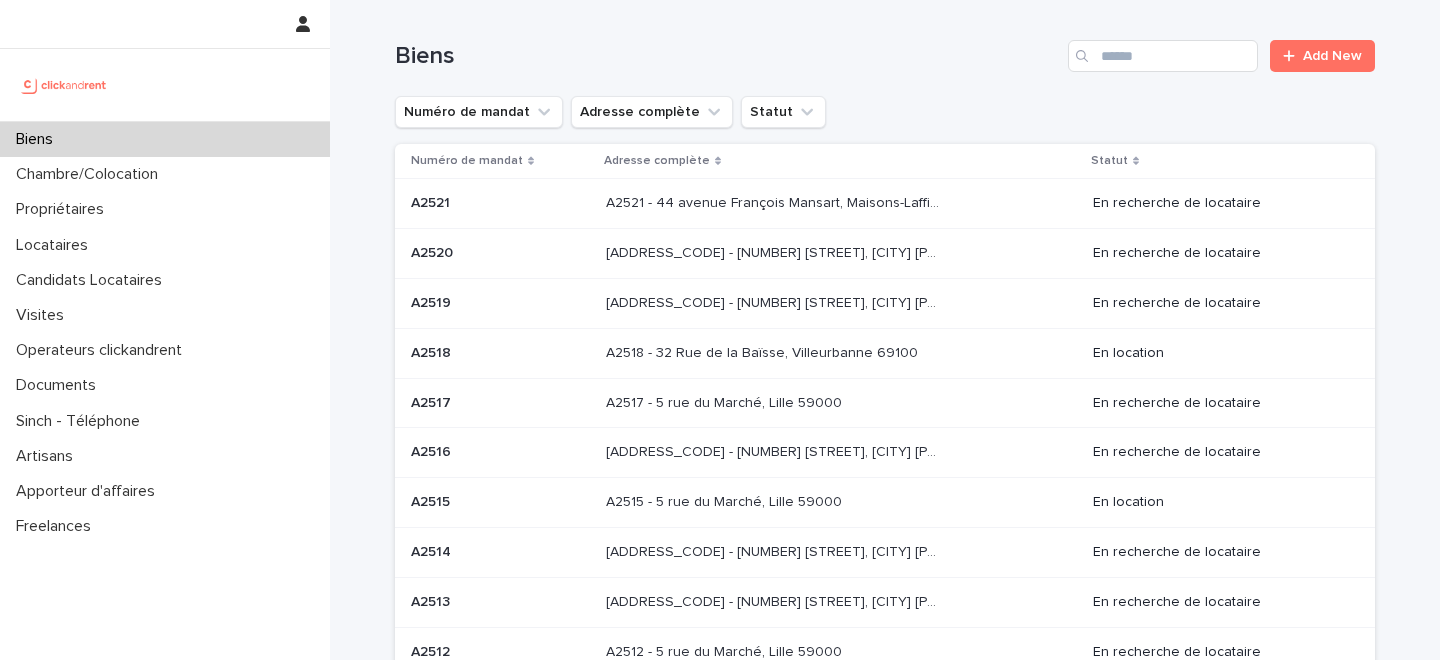 click on "Biens" at bounding box center (727, 56) 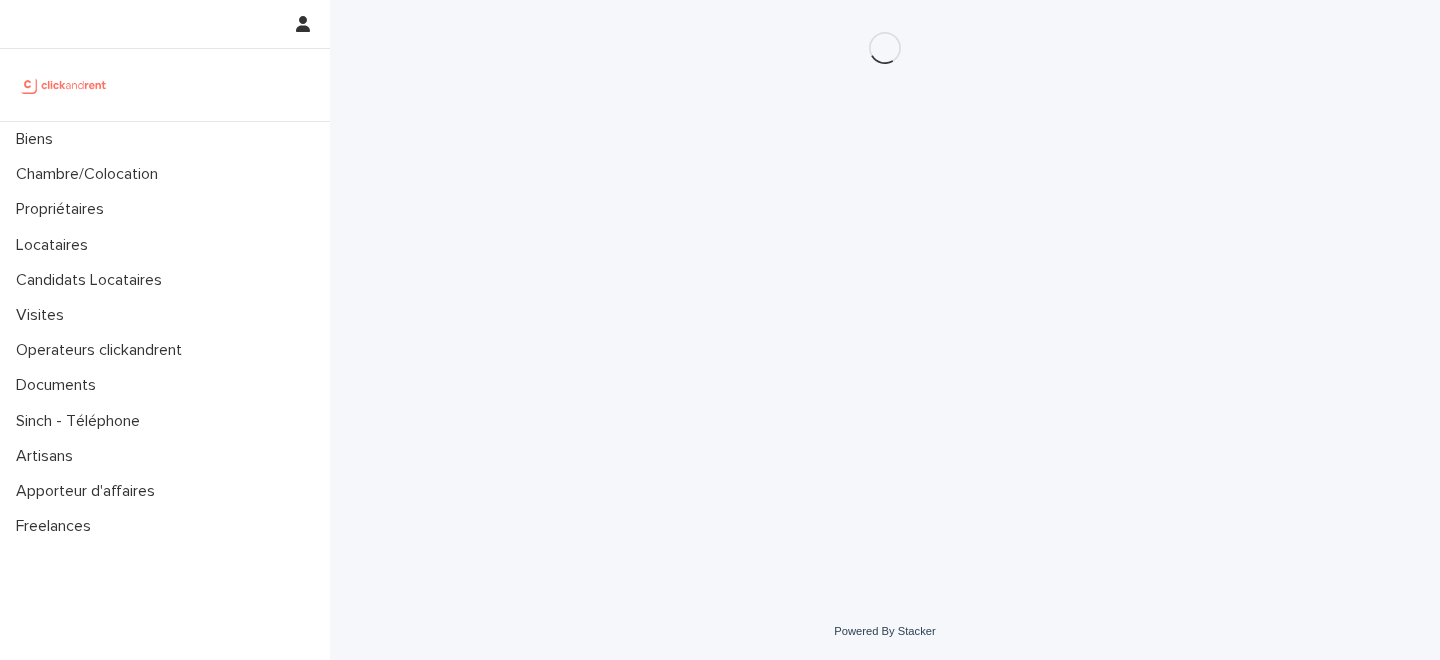 scroll, scrollTop: 0, scrollLeft: 0, axis: both 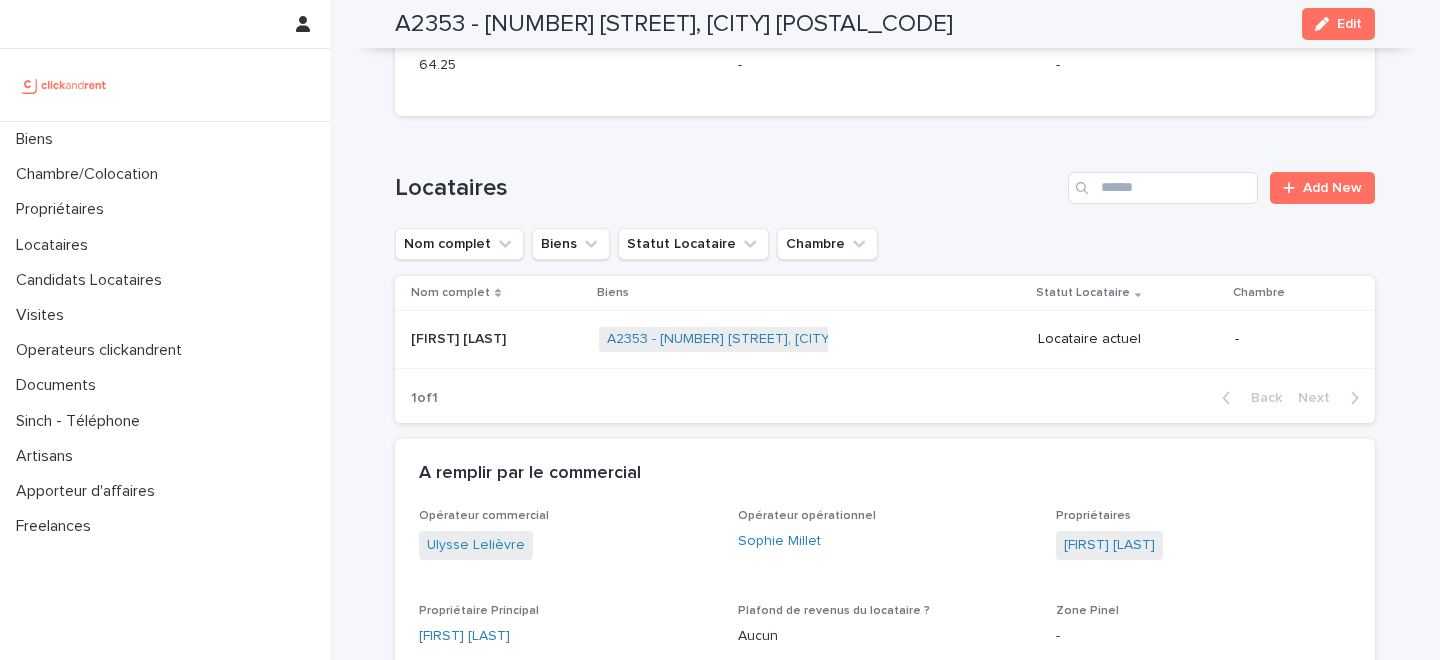 click on "Florent Peyronnaud Florent Peyronnaud" at bounding box center [497, 339] 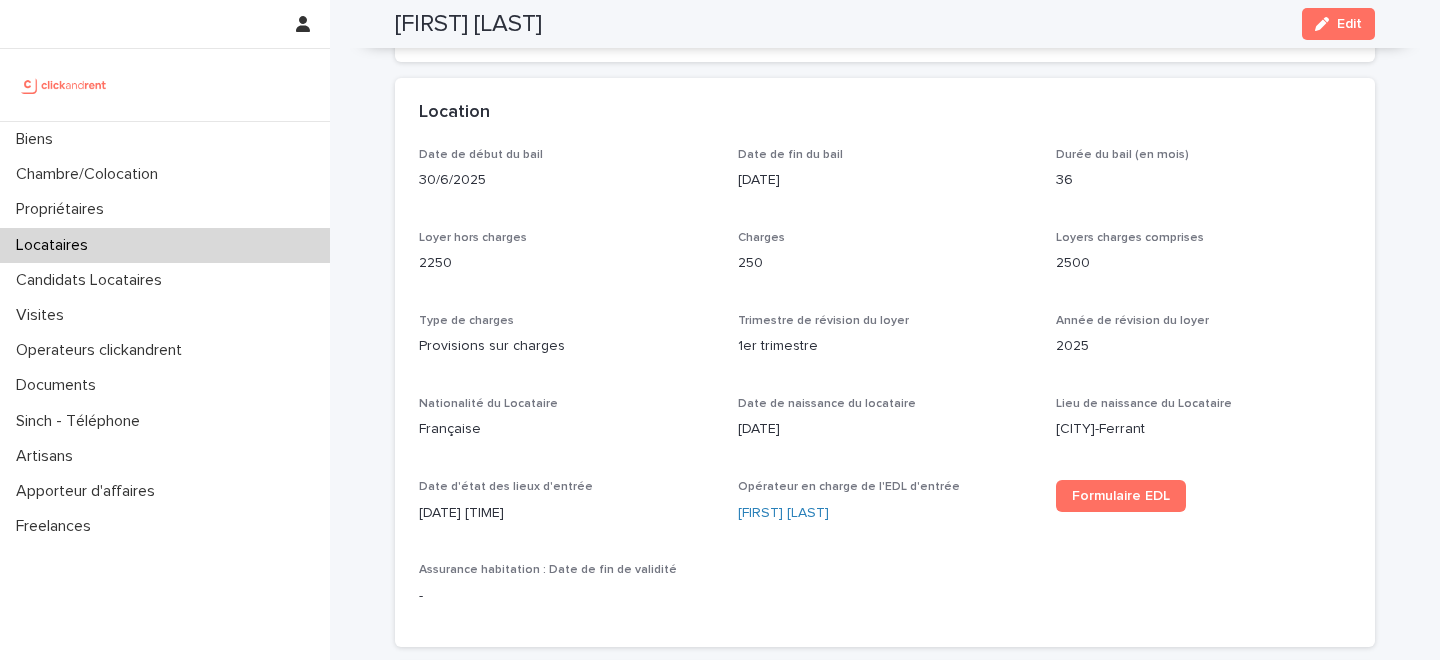scroll, scrollTop: 0, scrollLeft: 0, axis: both 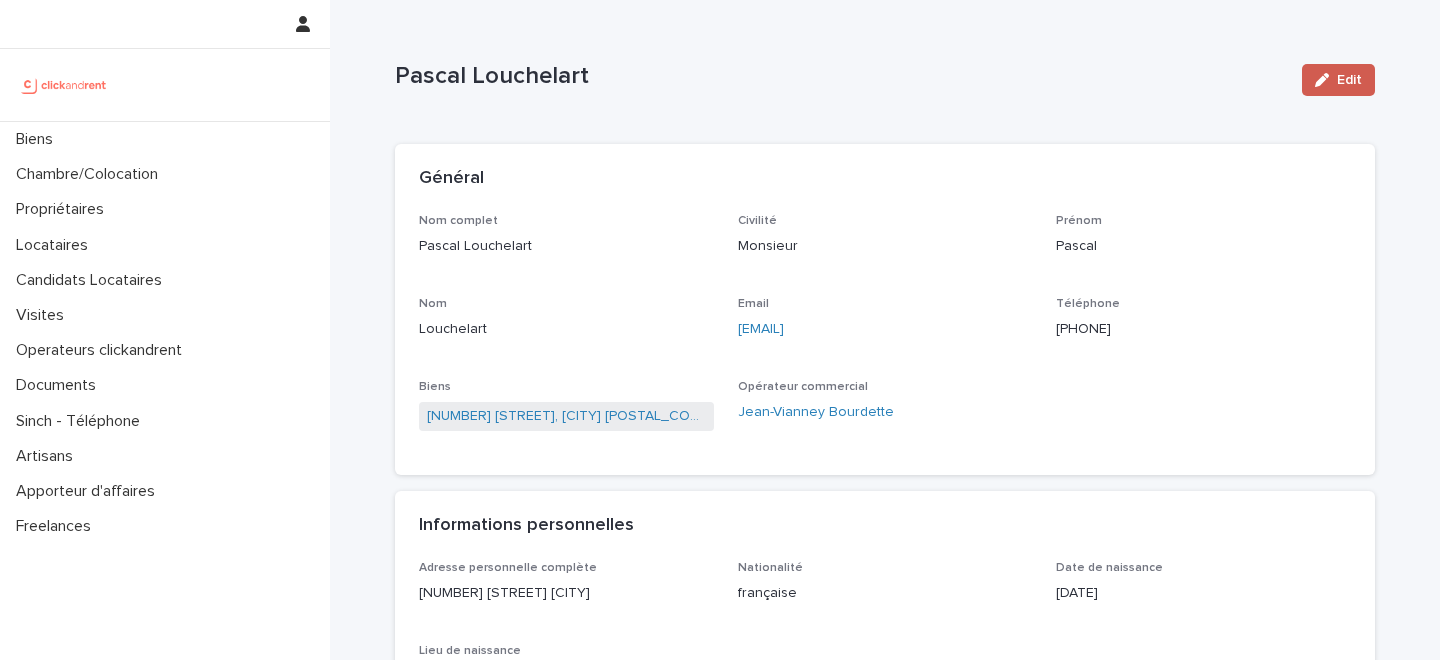 click 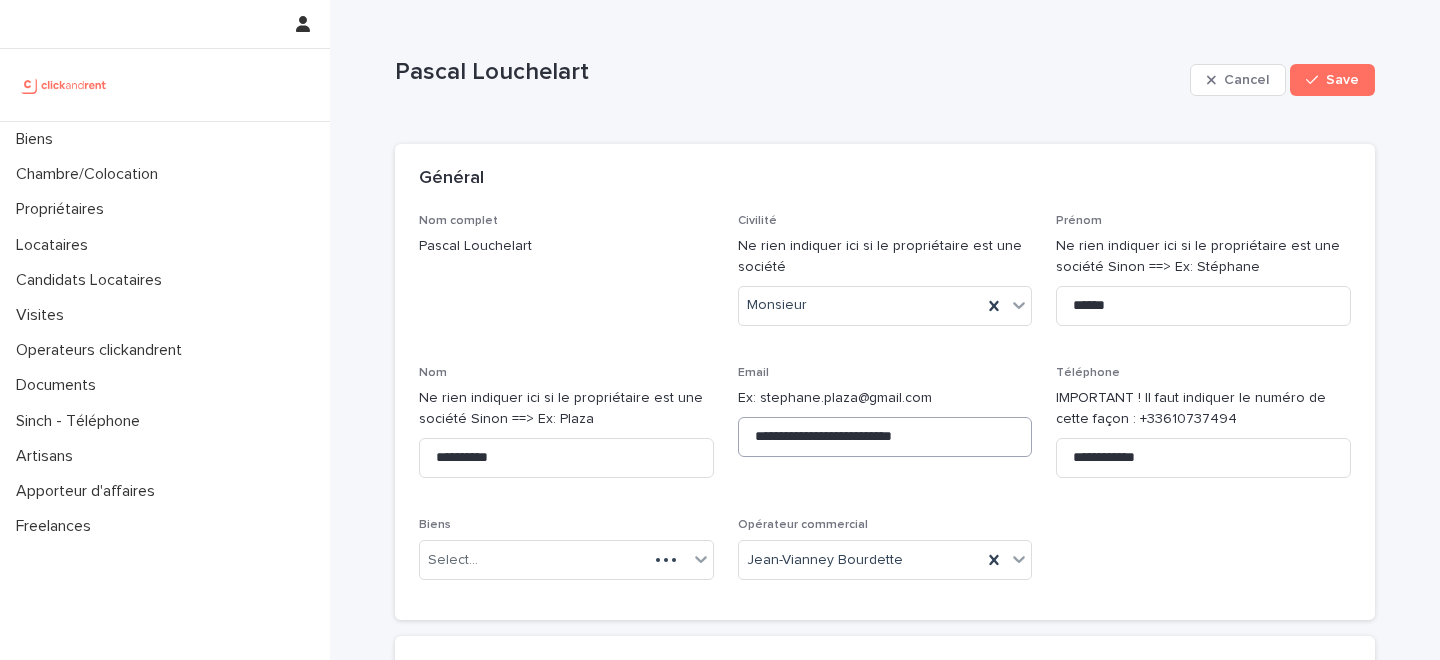 scroll, scrollTop: 1788, scrollLeft: 0, axis: vertical 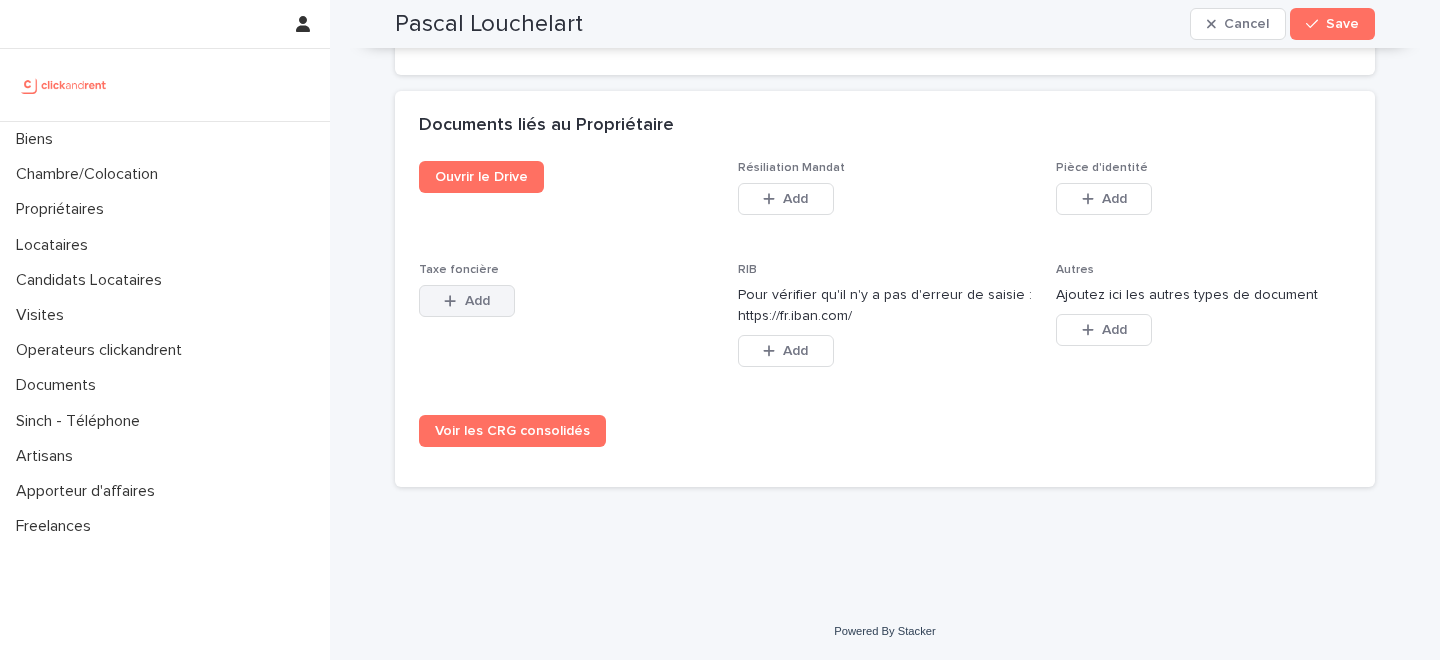 click on "Add" at bounding box center [477, 301] 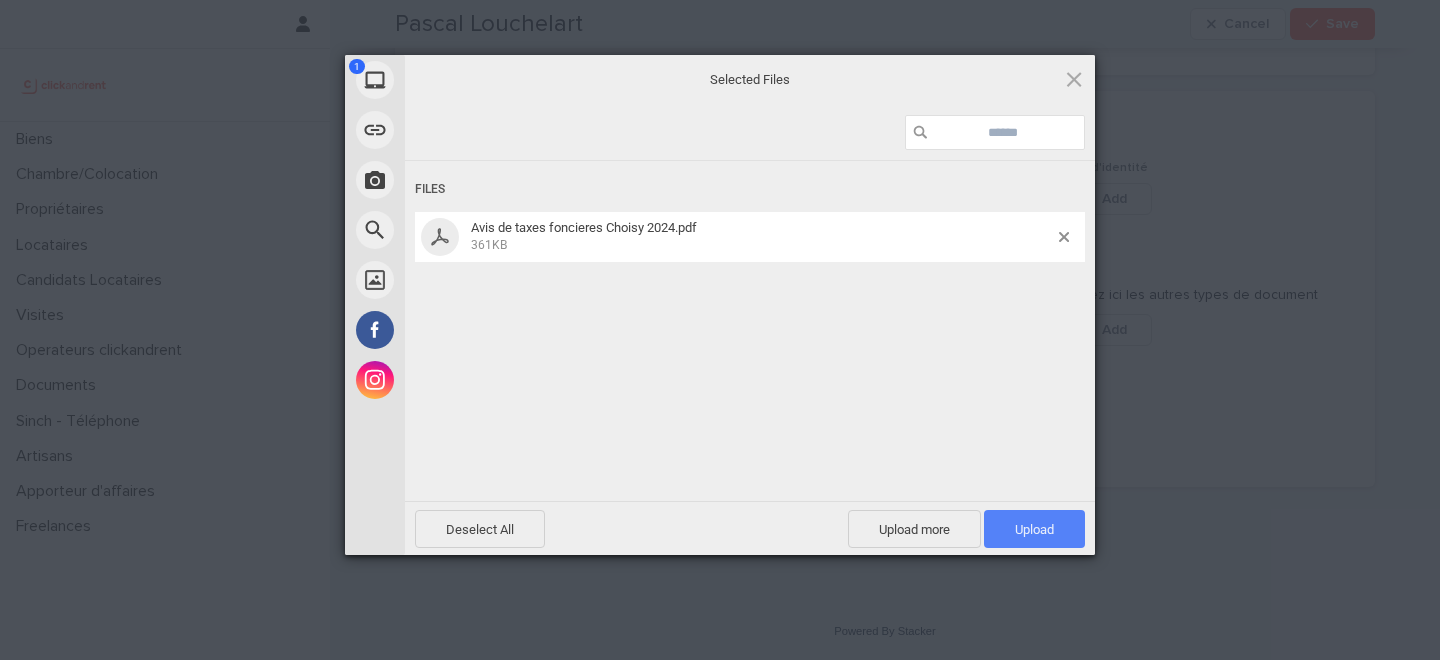 click on "Upload
1" at bounding box center [1034, 529] 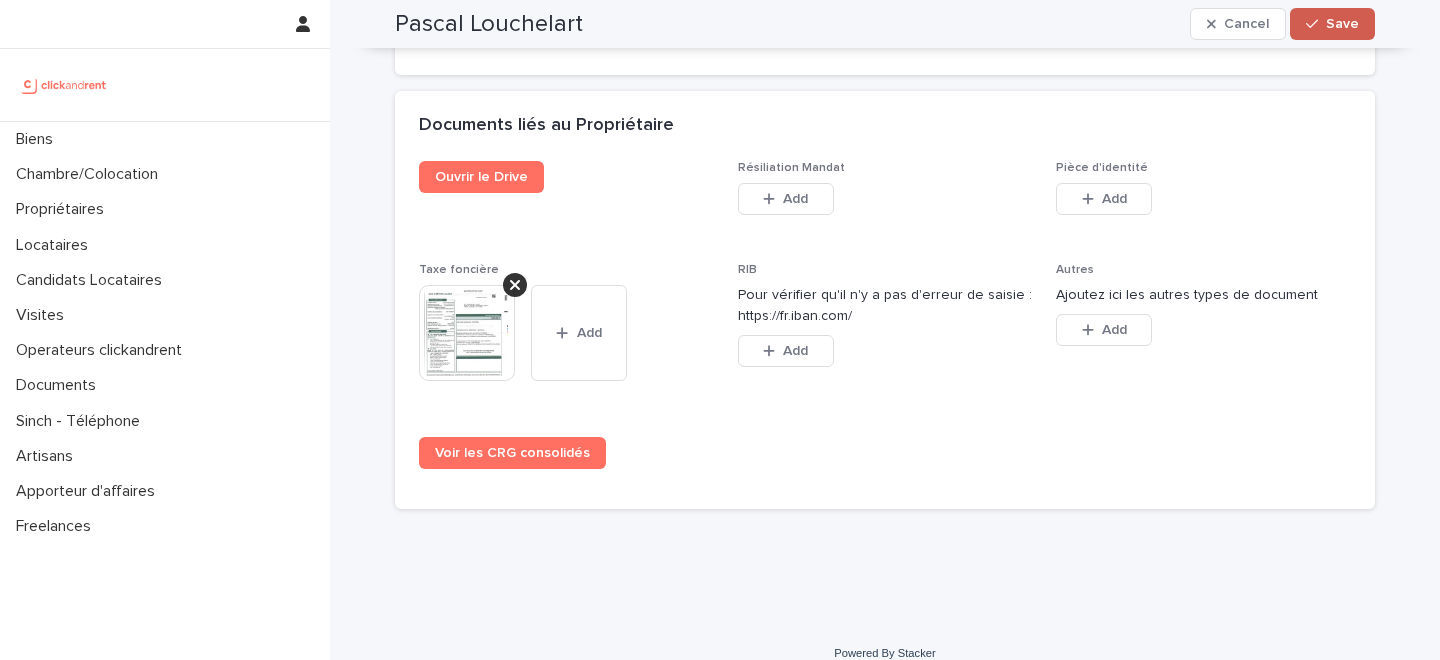 click on "Save" at bounding box center (1342, 24) 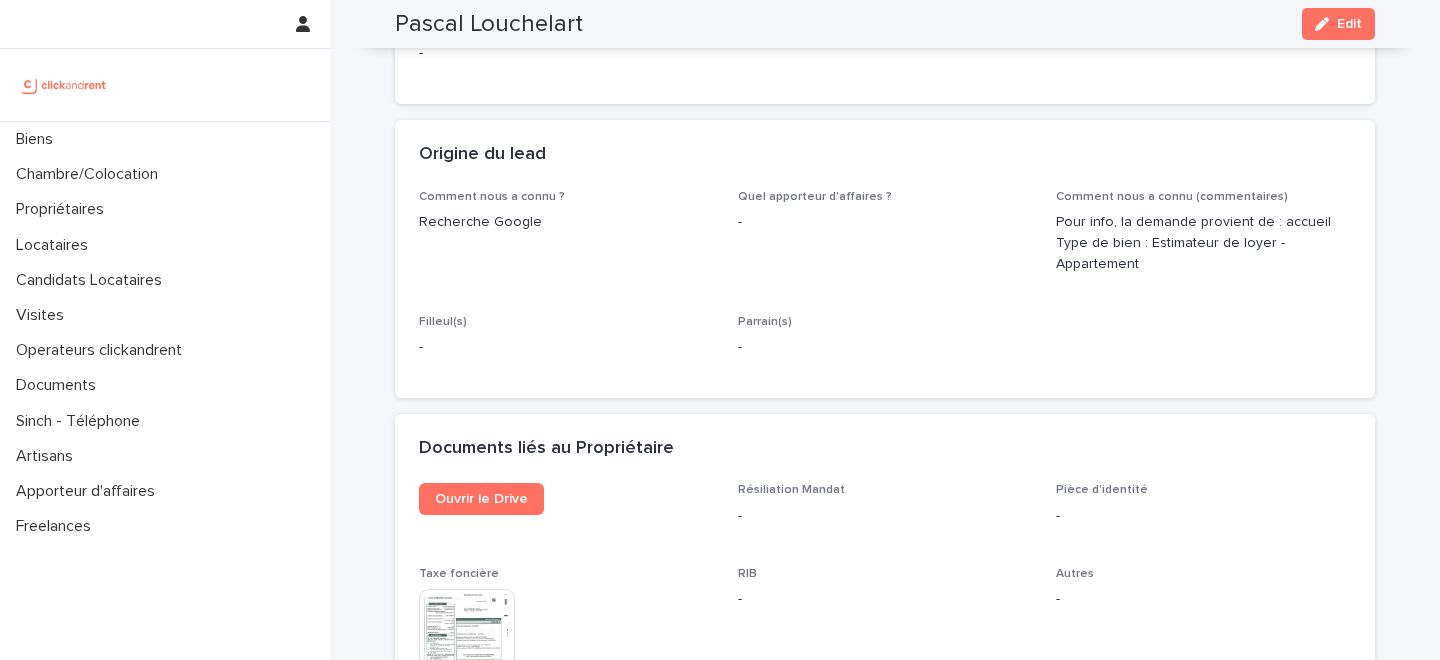 scroll, scrollTop: 0, scrollLeft: 0, axis: both 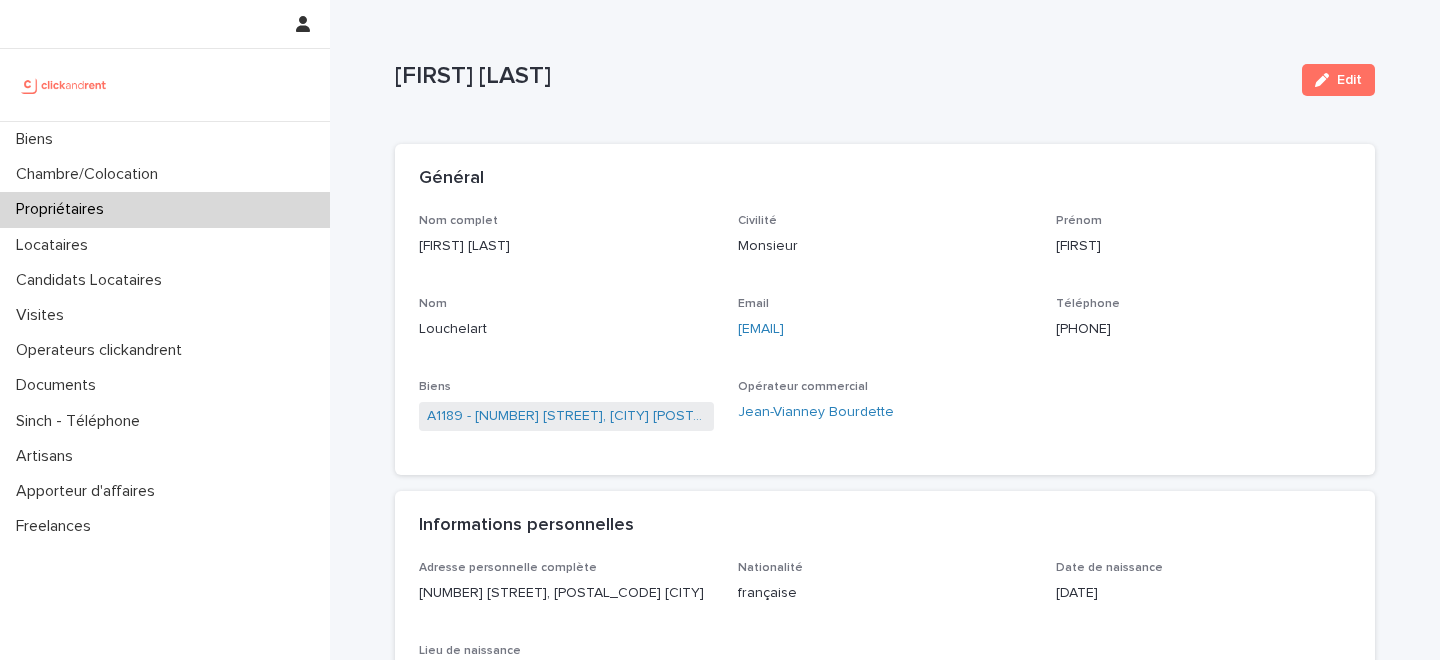 click on "Edit" at bounding box center [1334, 80] 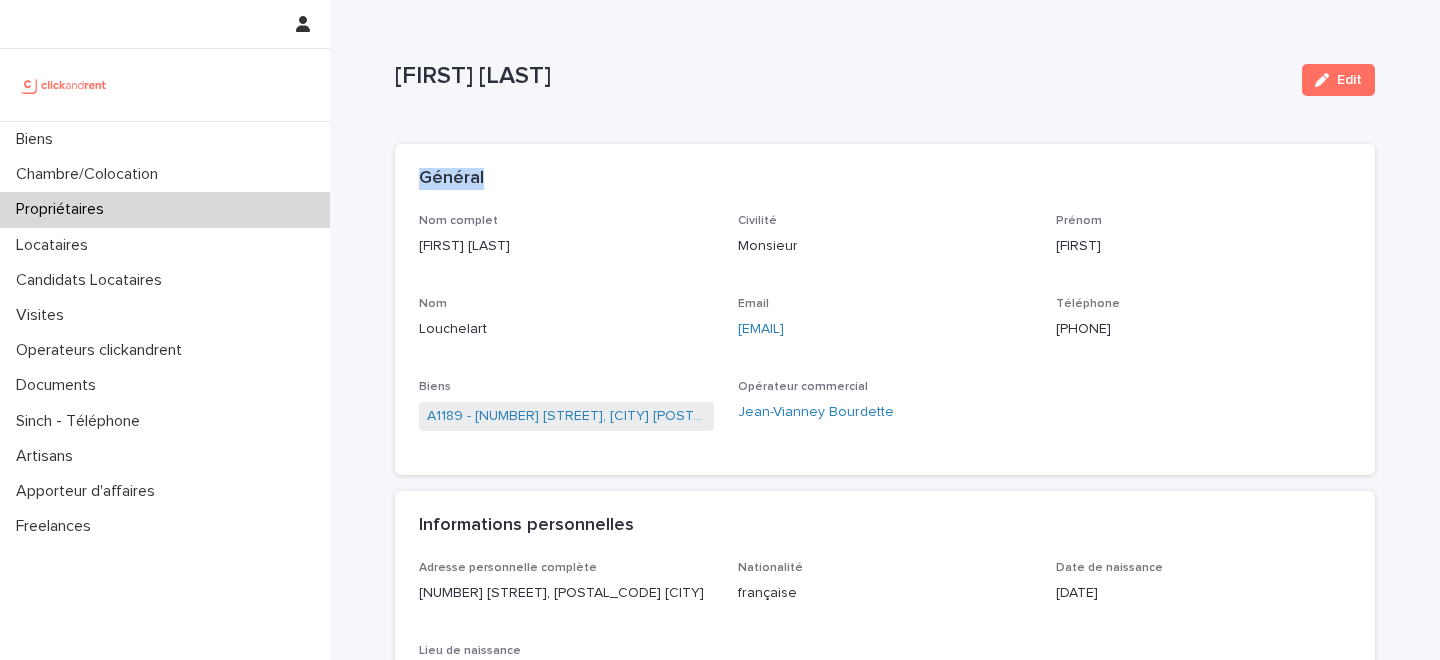 click on "Edit" at bounding box center (1334, 80) 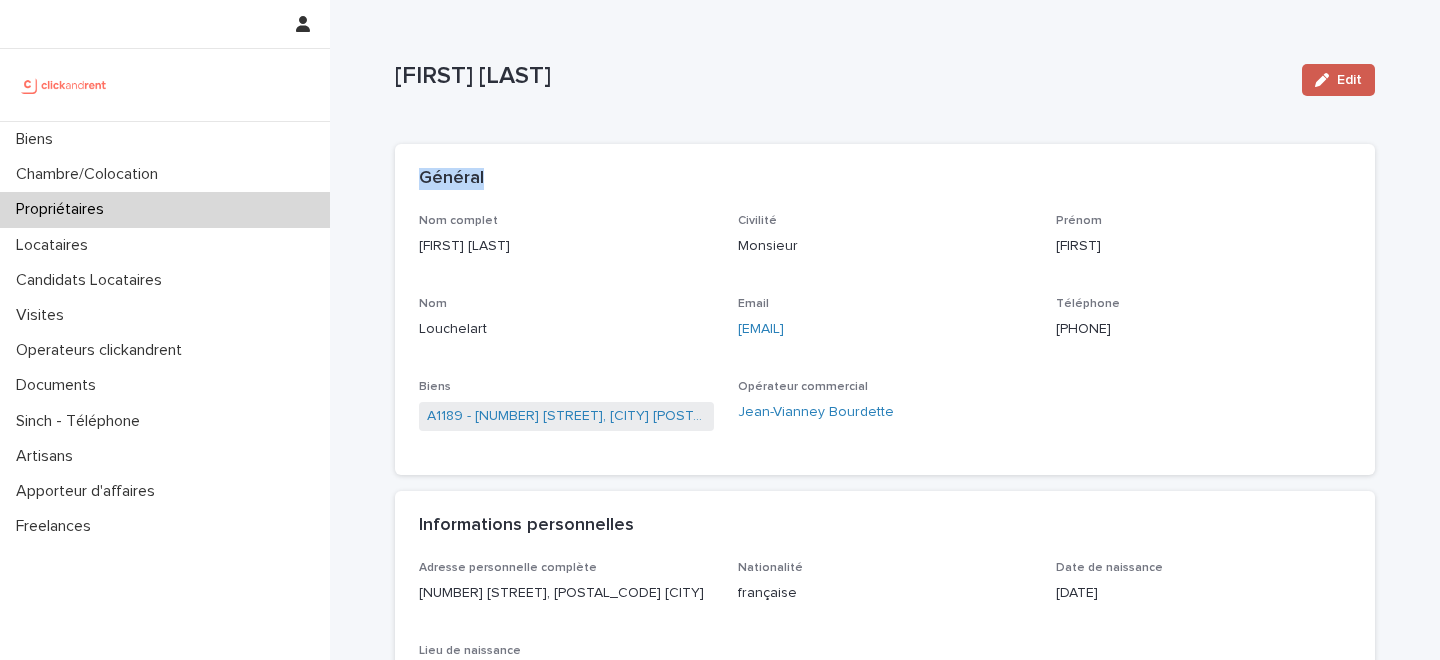 click on "Edit" at bounding box center [1338, 80] 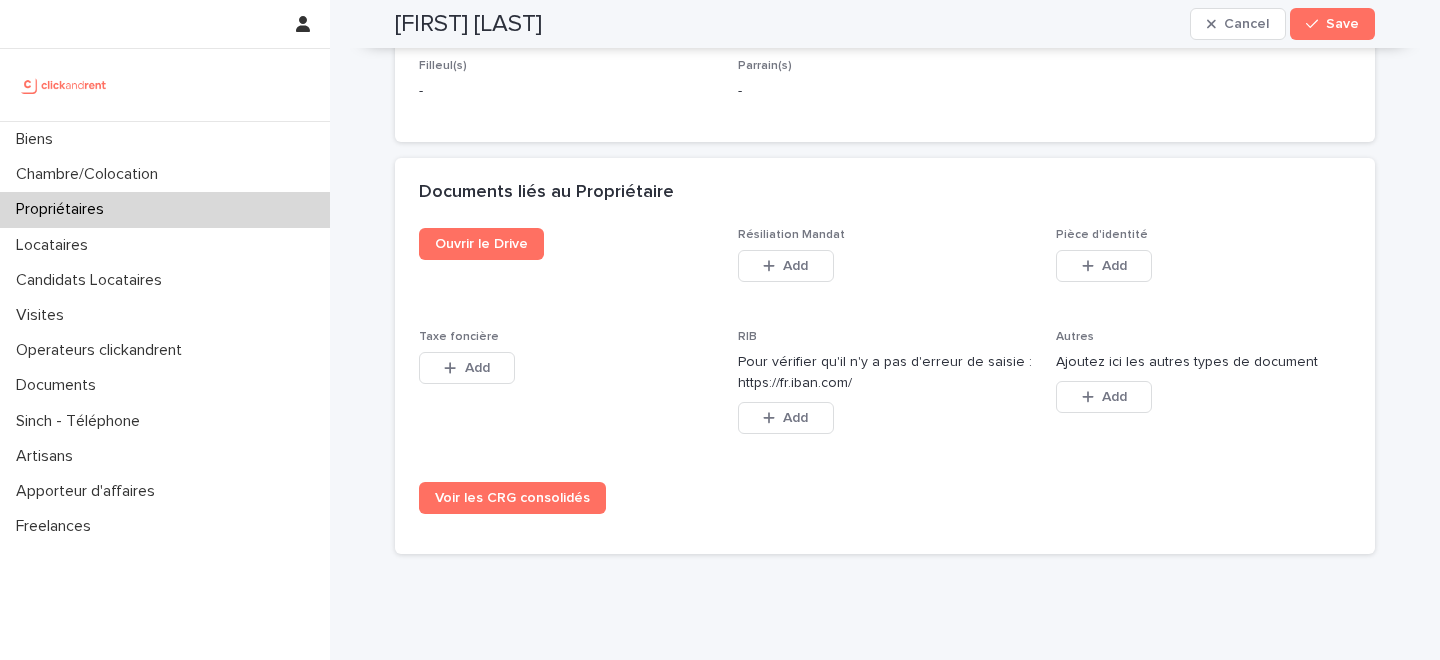 scroll, scrollTop: 1705, scrollLeft: 0, axis: vertical 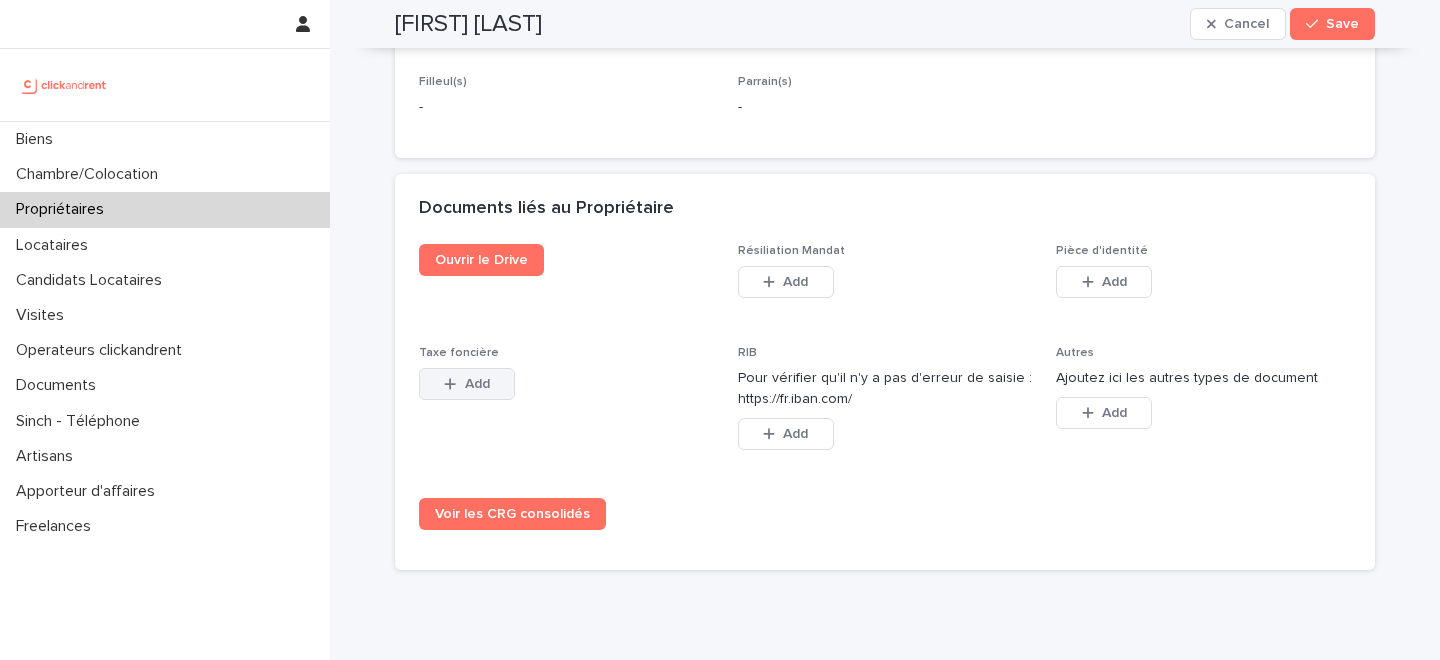 click on "Add" at bounding box center [477, 384] 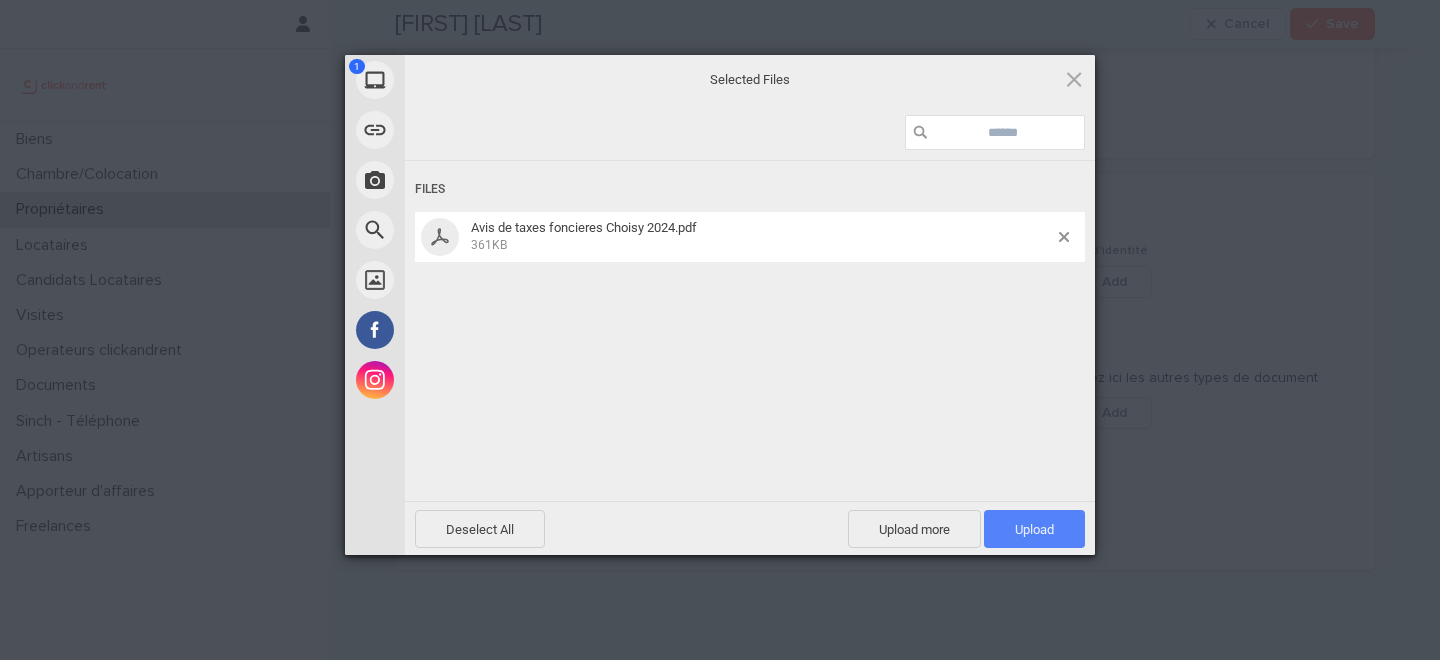 click on "Upload
1" at bounding box center (1034, 529) 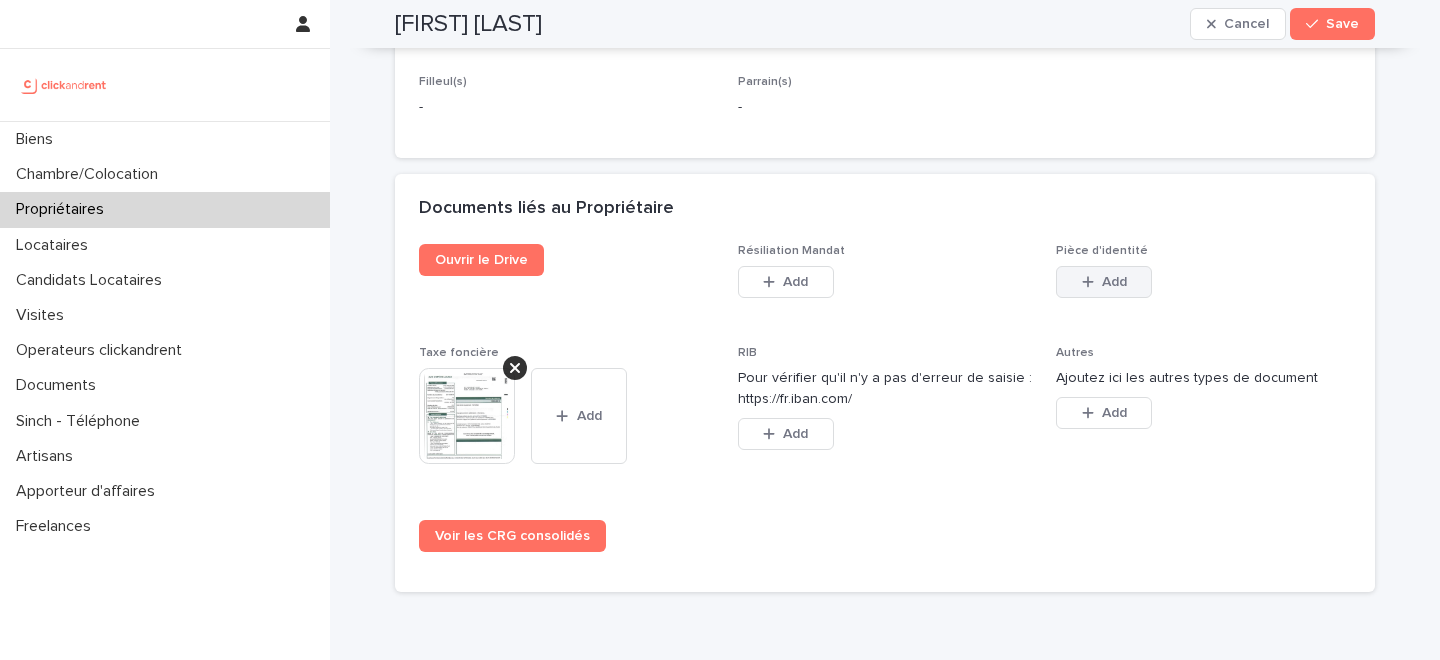 click on "Add" at bounding box center [1114, 282] 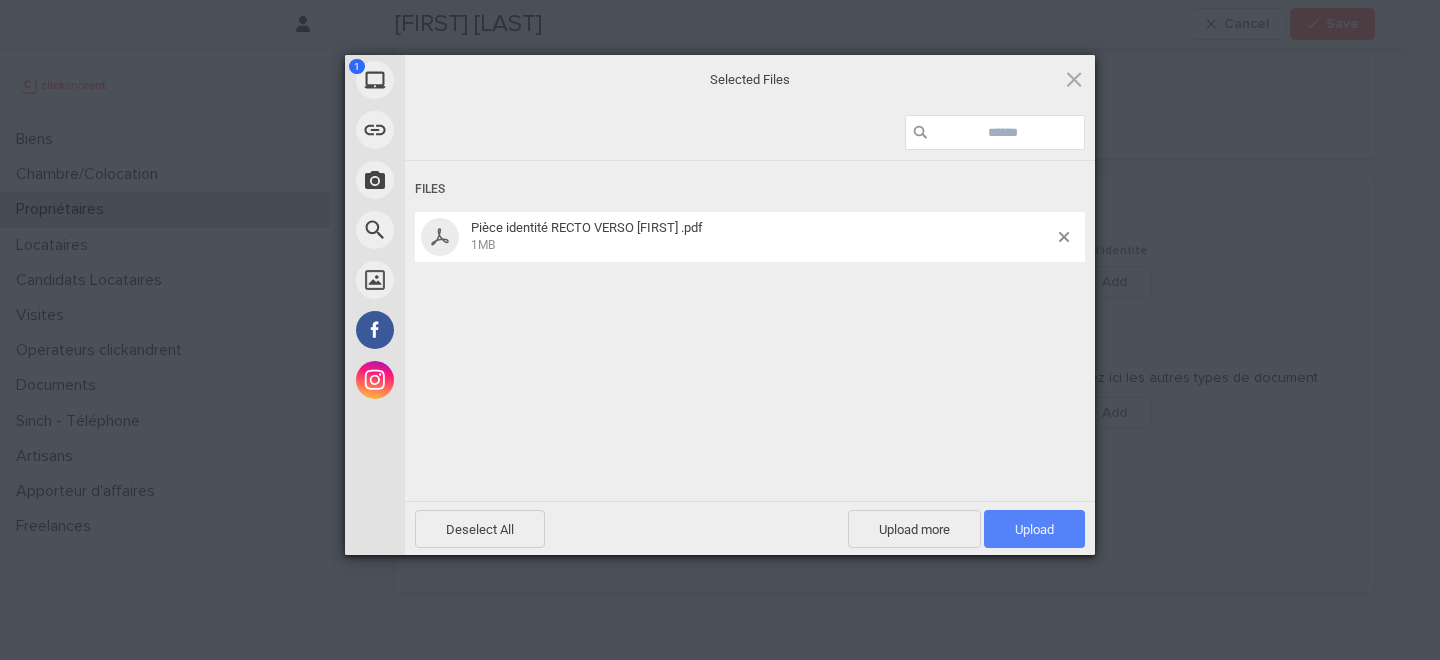 click on "Upload
1" at bounding box center [1034, 529] 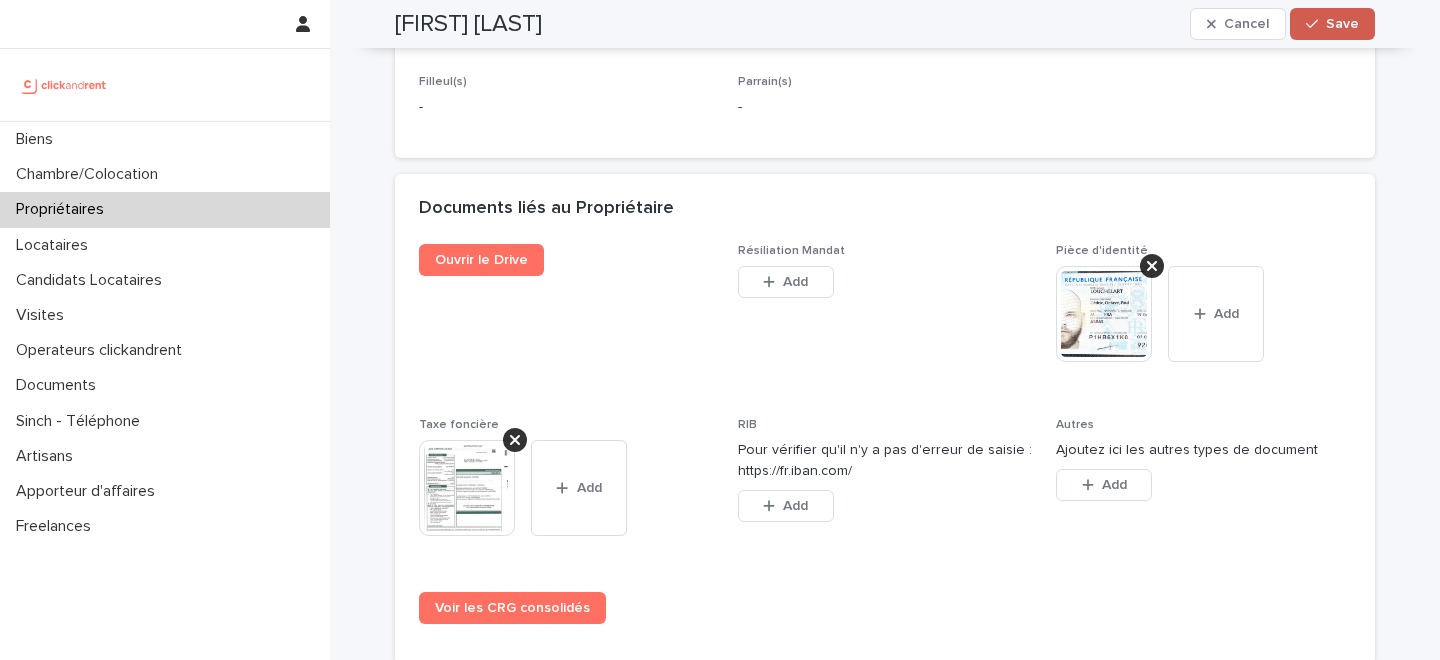 click on "Save" at bounding box center [1332, 24] 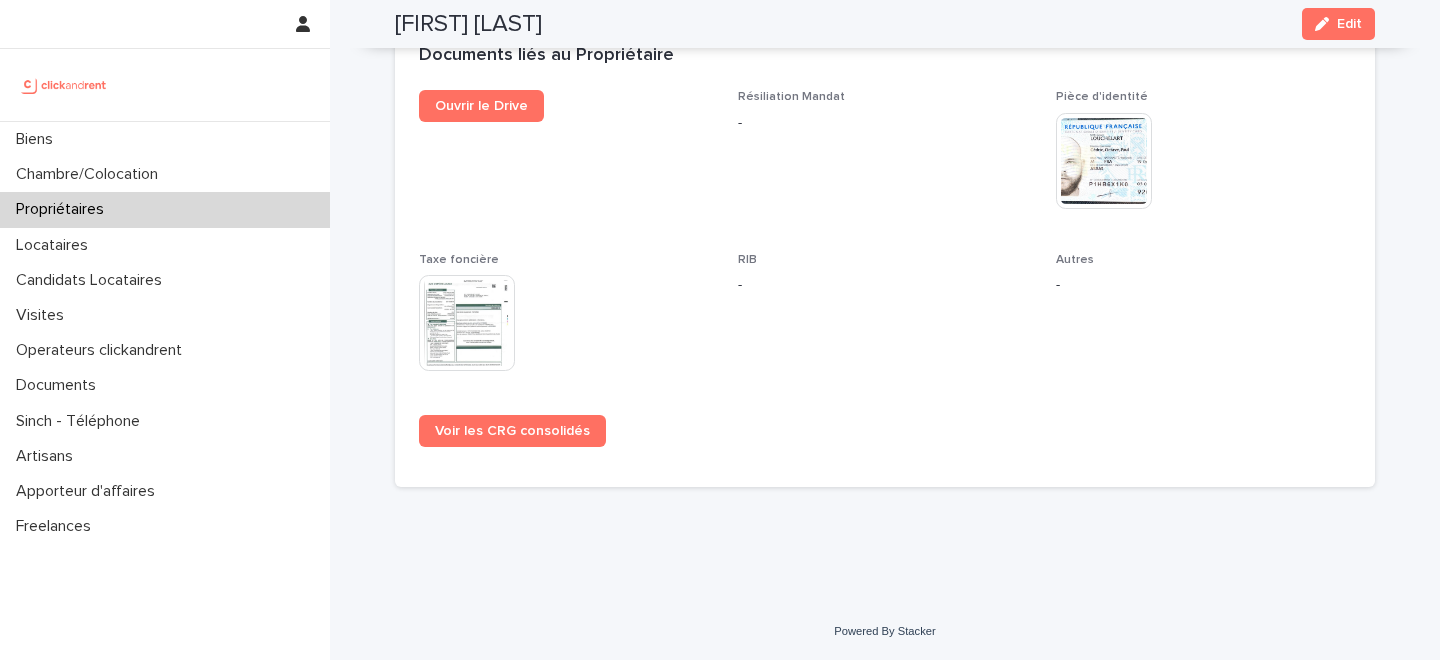 scroll, scrollTop: 1351, scrollLeft: 0, axis: vertical 